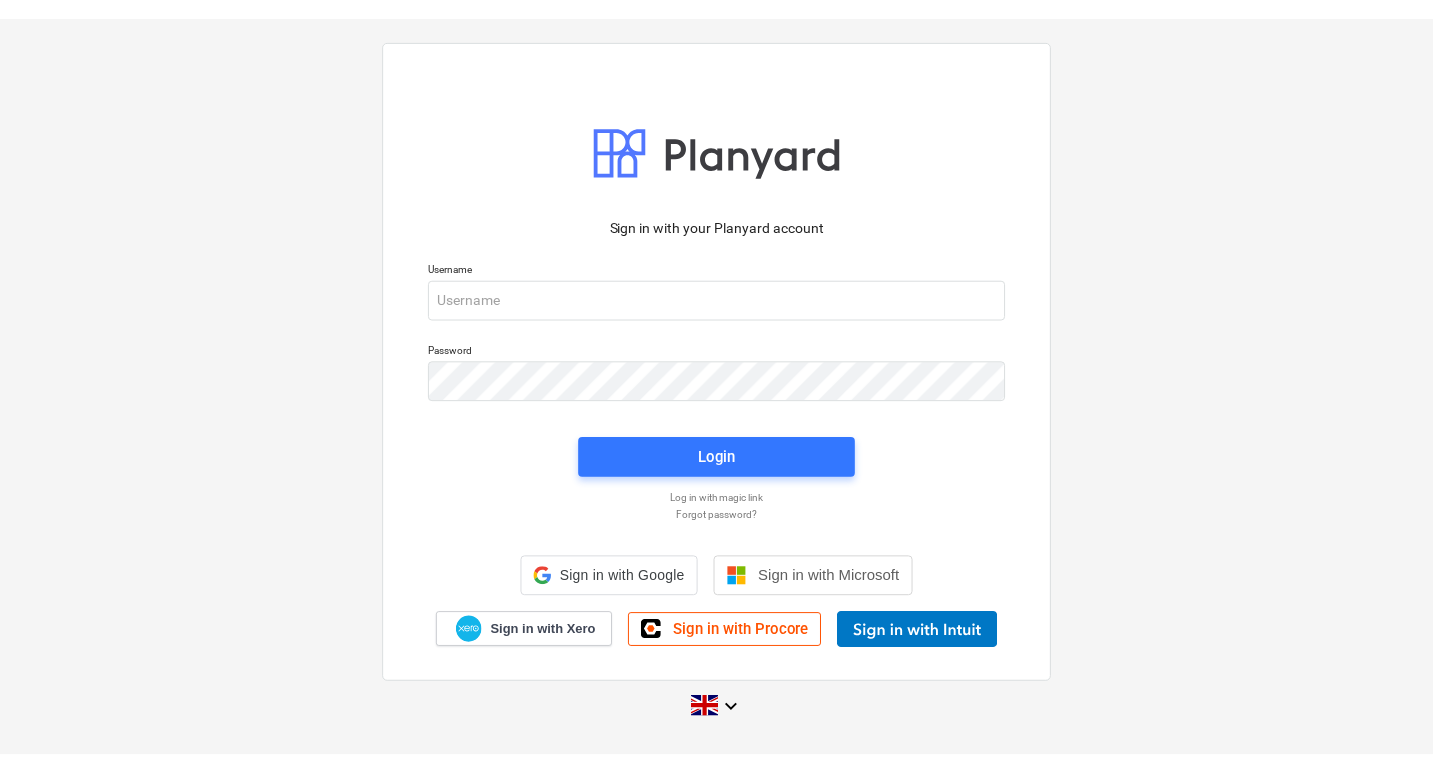 scroll, scrollTop: 0, scrollLeft: 0, axis: both 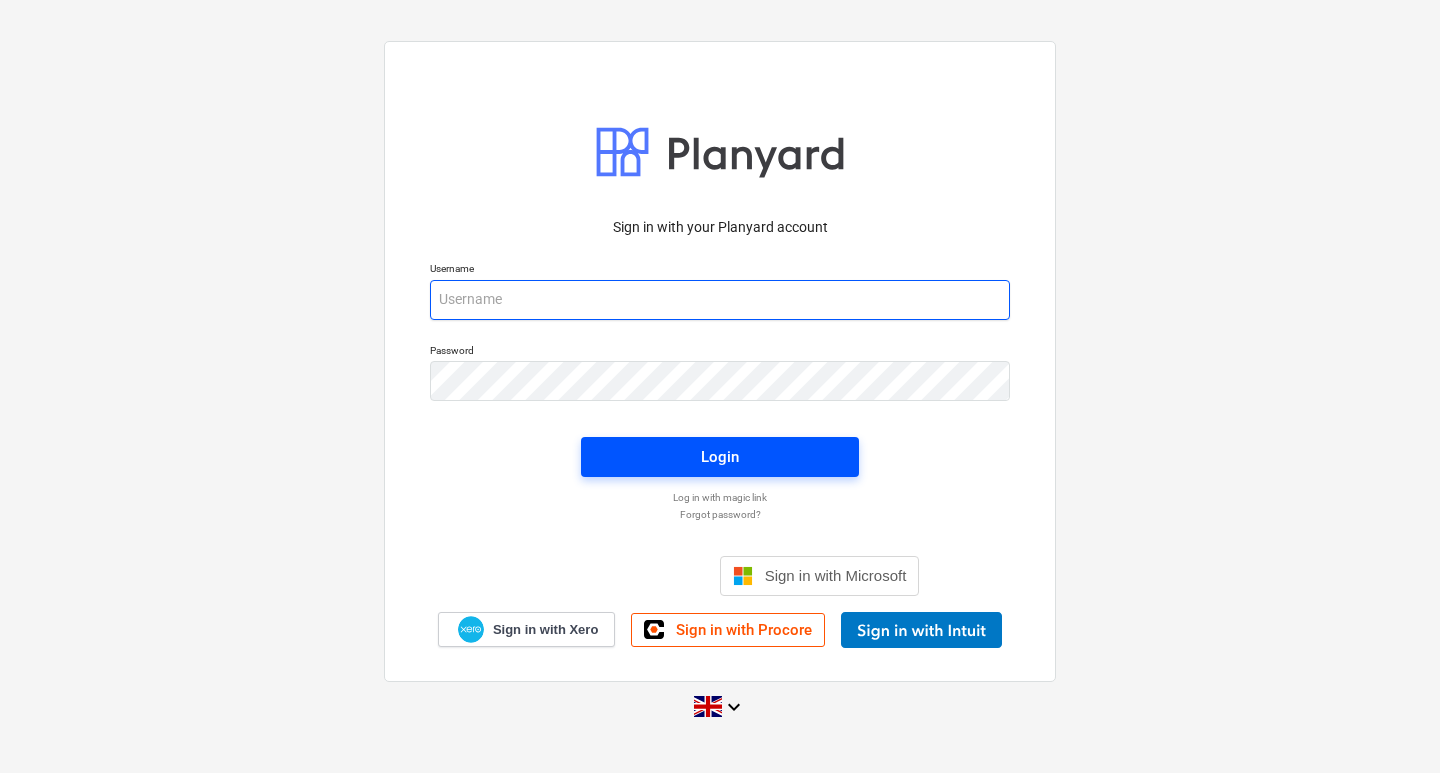 type on "accounts@[EXAMPLE].com" 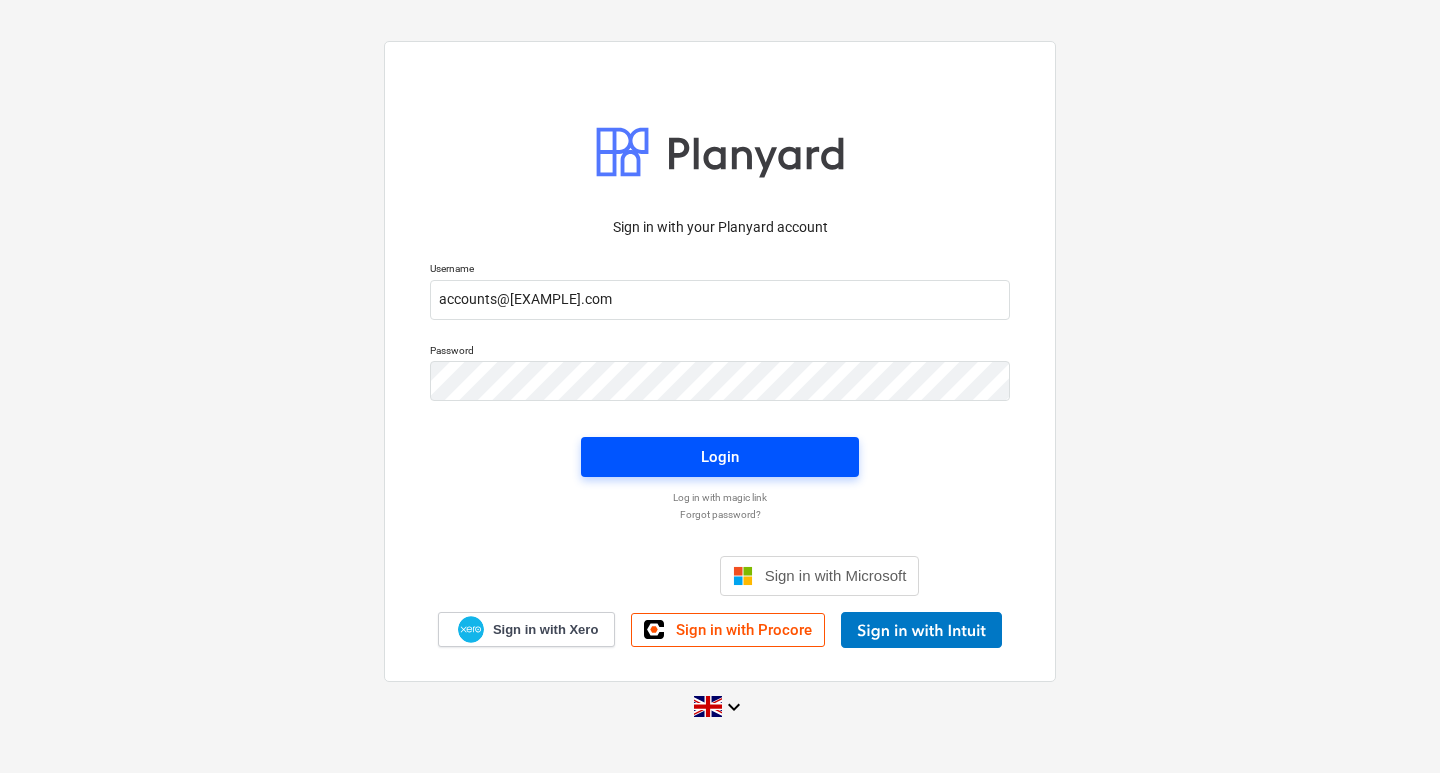 click on "Login" at bounding box center (720, 457) 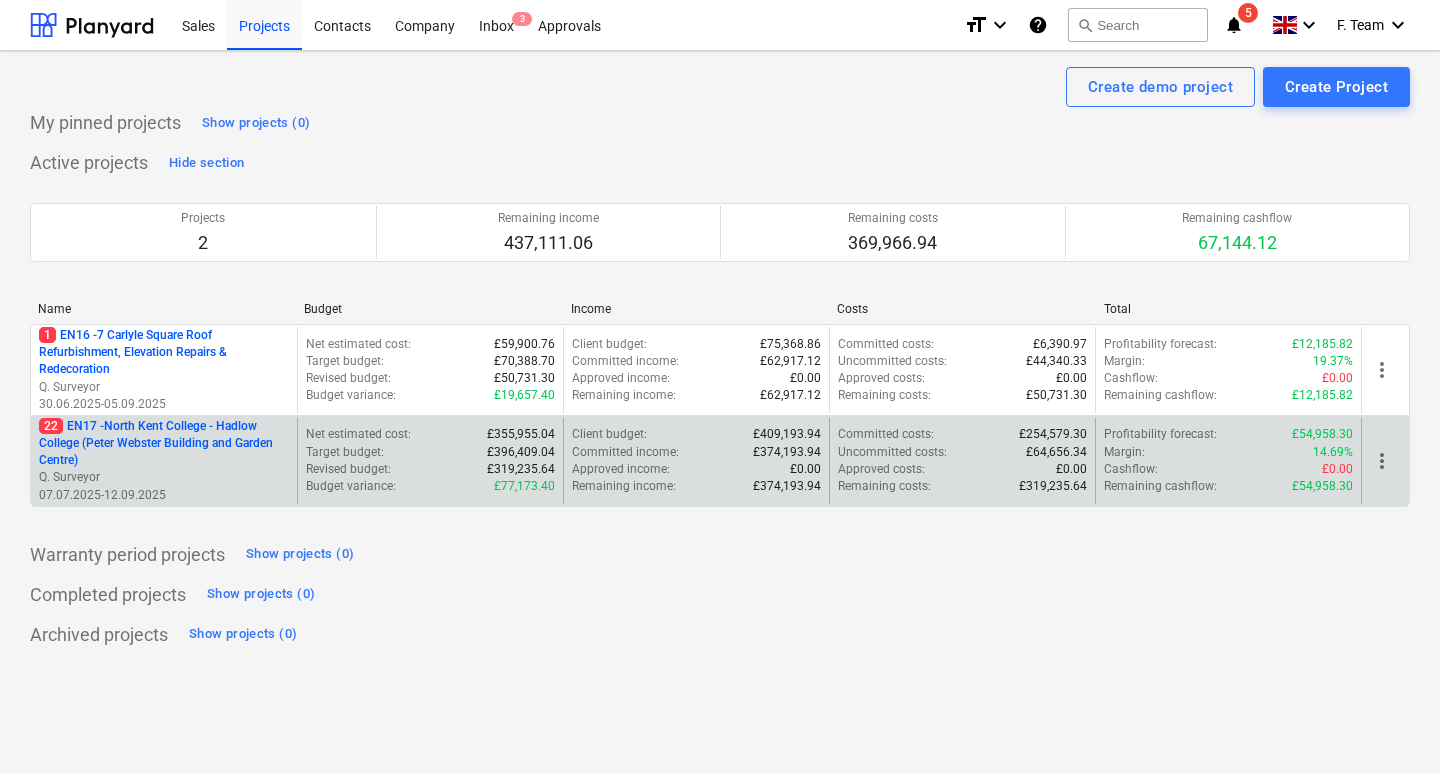 click on "22 [POSTCODE] - [ORGANIZATION] - [ORGANIZATION] ([BUILDING] and [GARDEN CENTRE])" at bounding box center (164, 443) 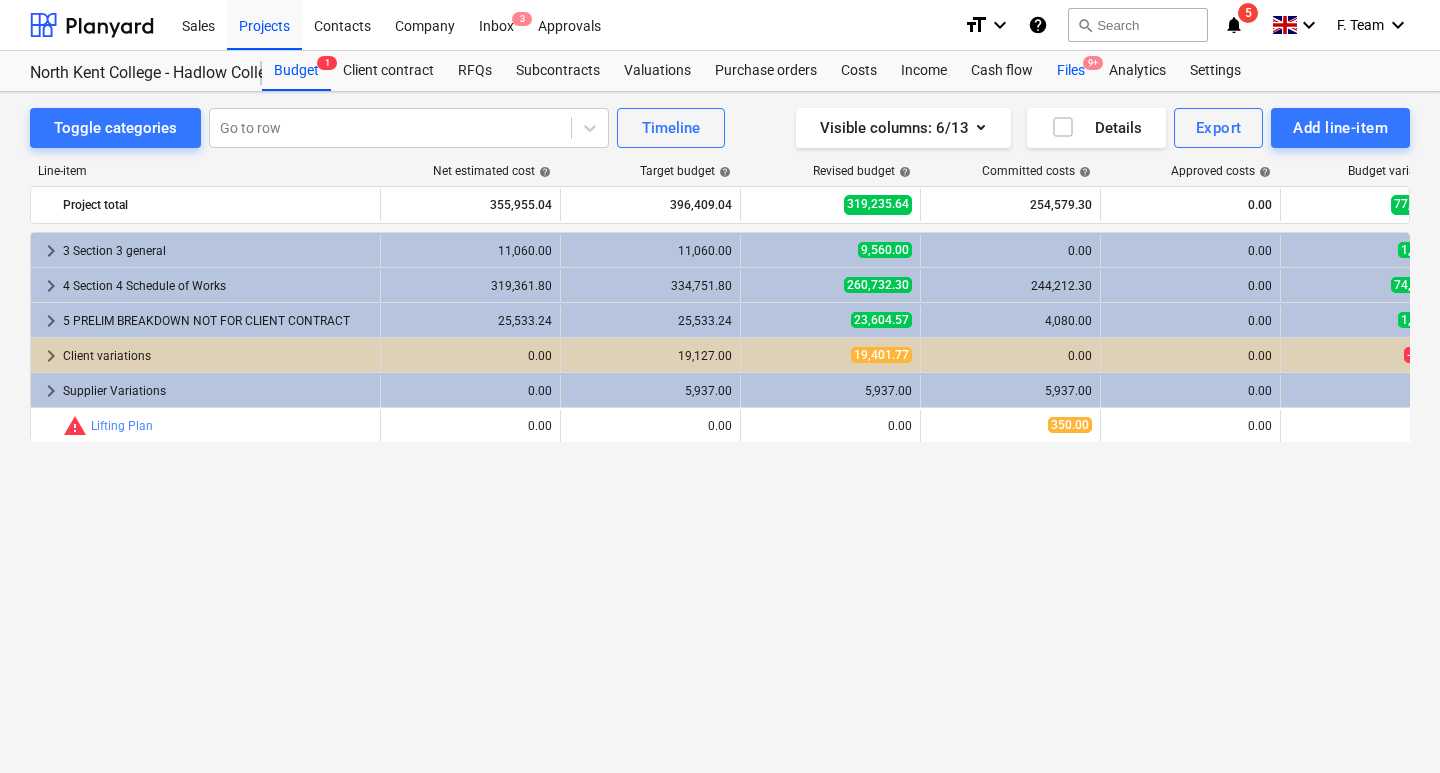 click on "Files 9+" at bounding box center (1071, 71) 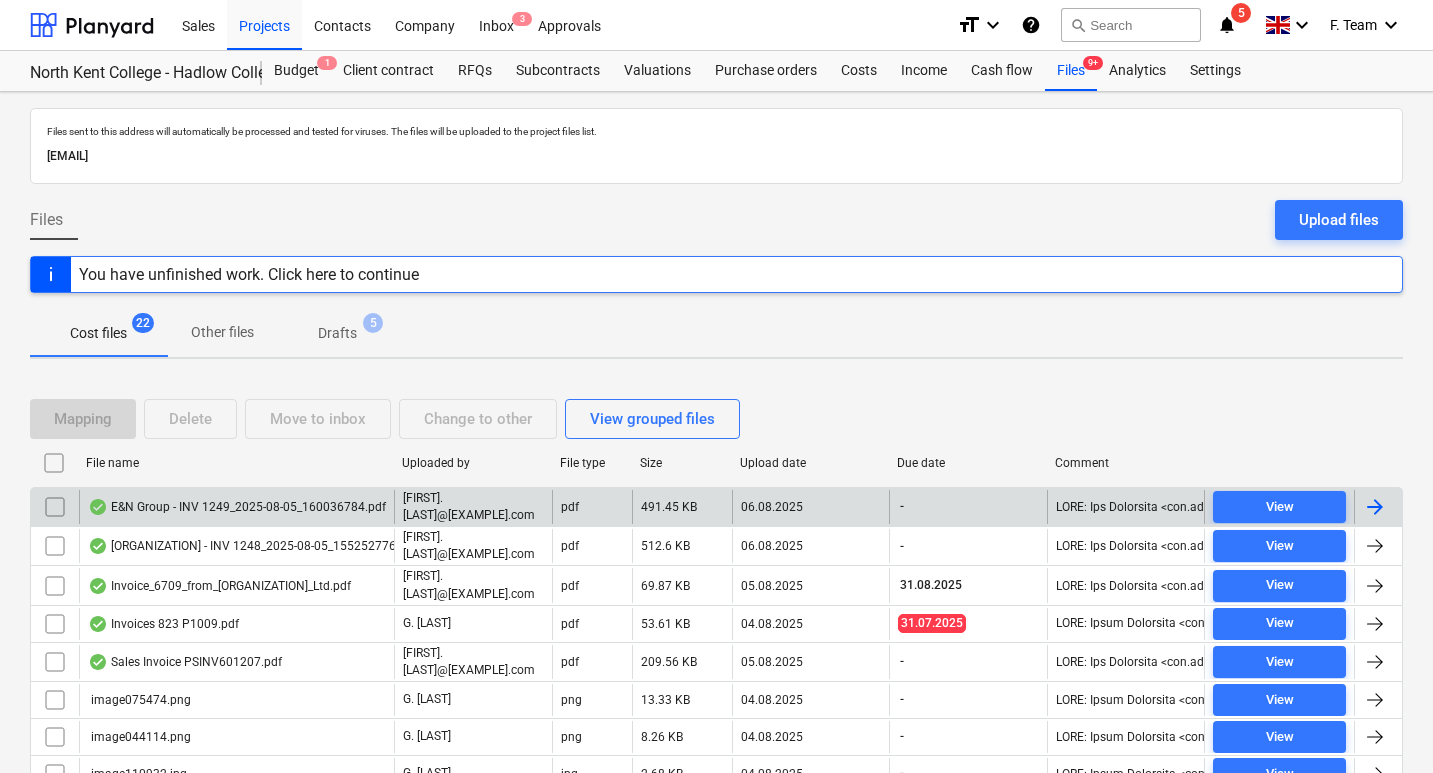 click on "E&N Group - INV 1249_2025-08-05_160036784.pdf" at bounding box center (237, 507) 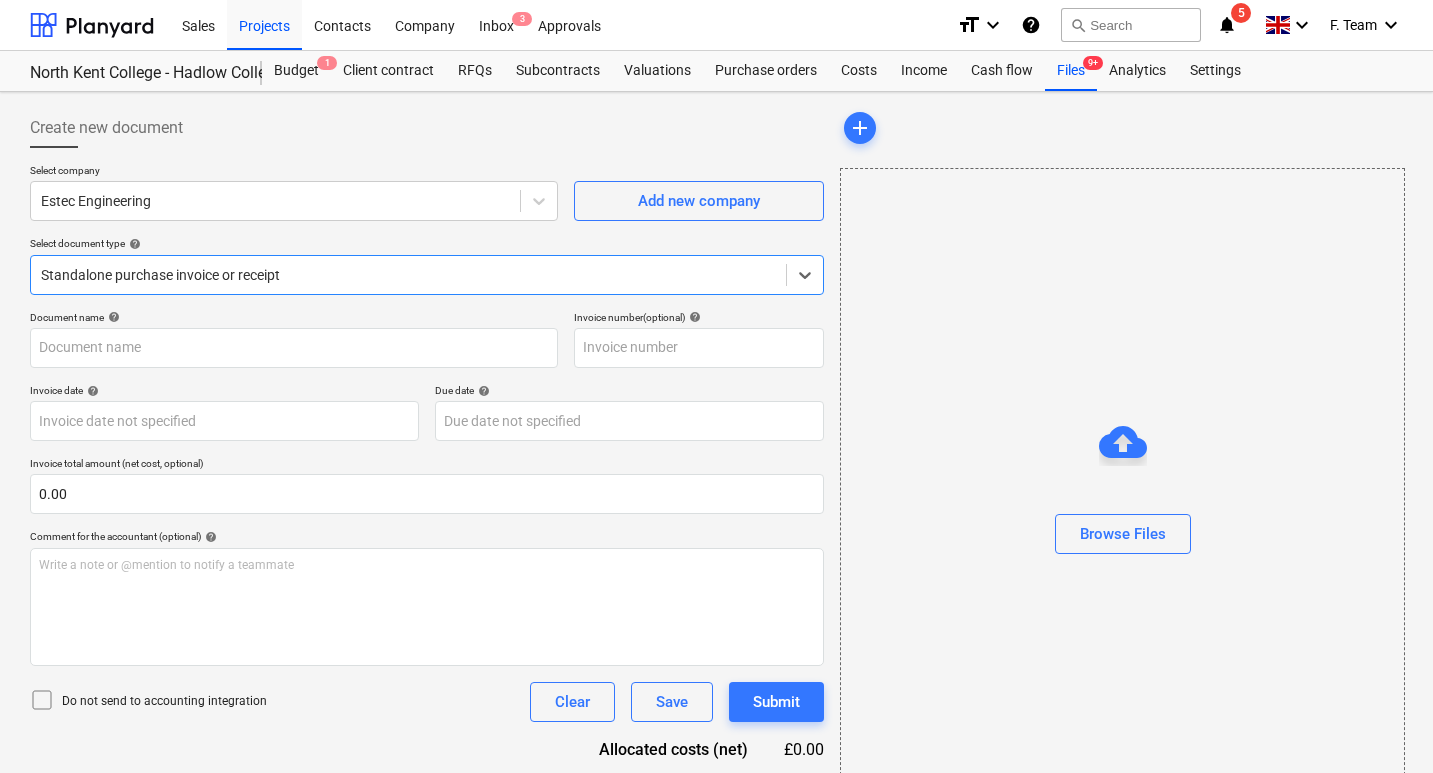 type on "1249" 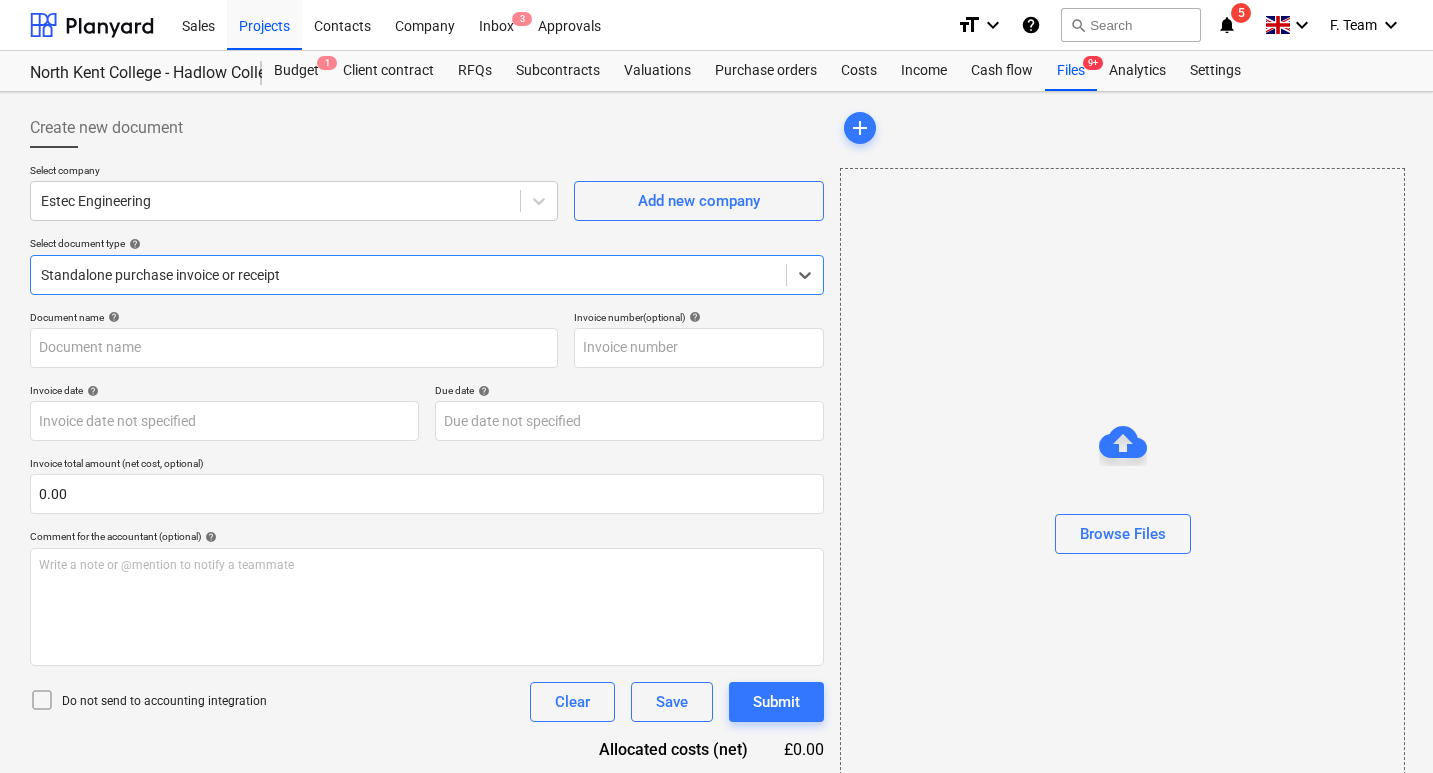 type on "1249" 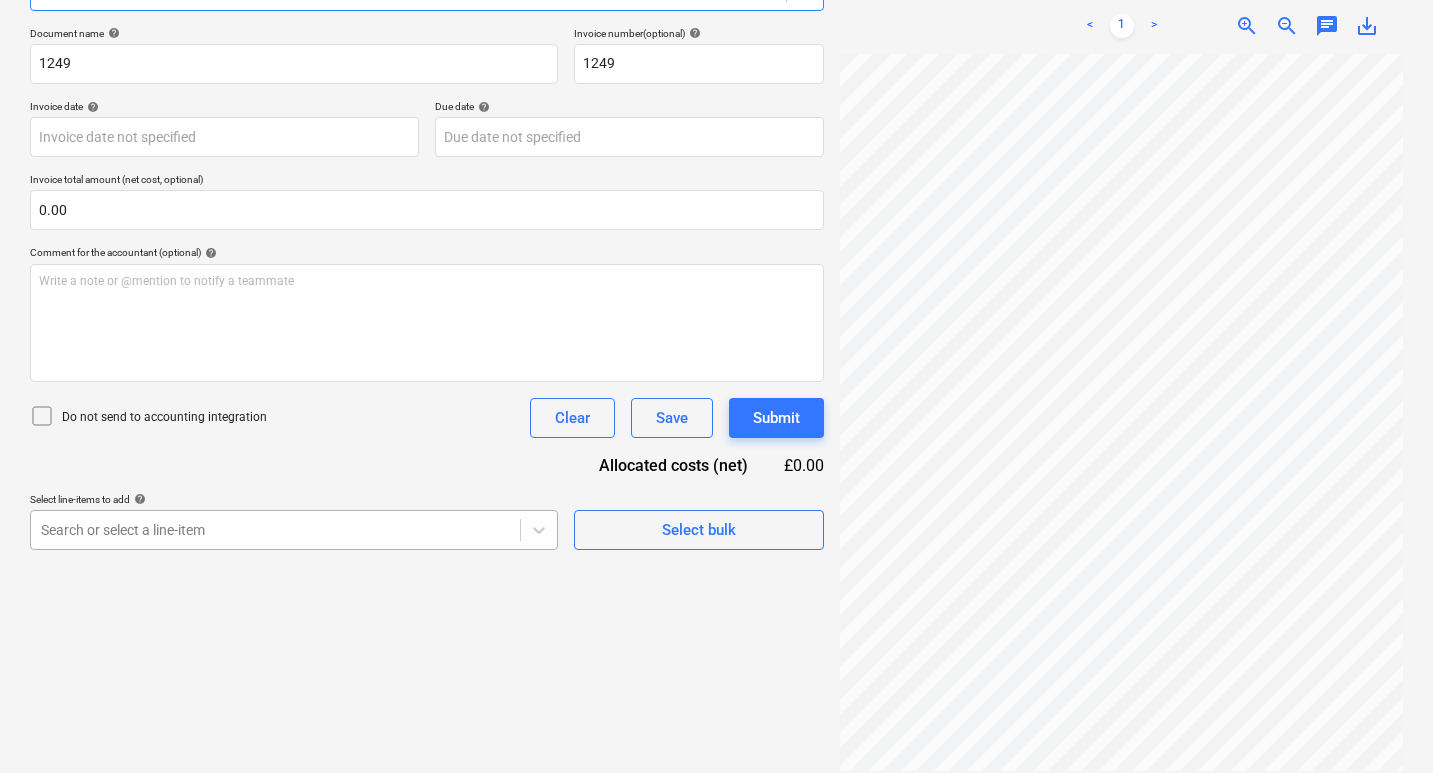 scroll, scrollTop: 0, scrollLeft: 0, axis: both 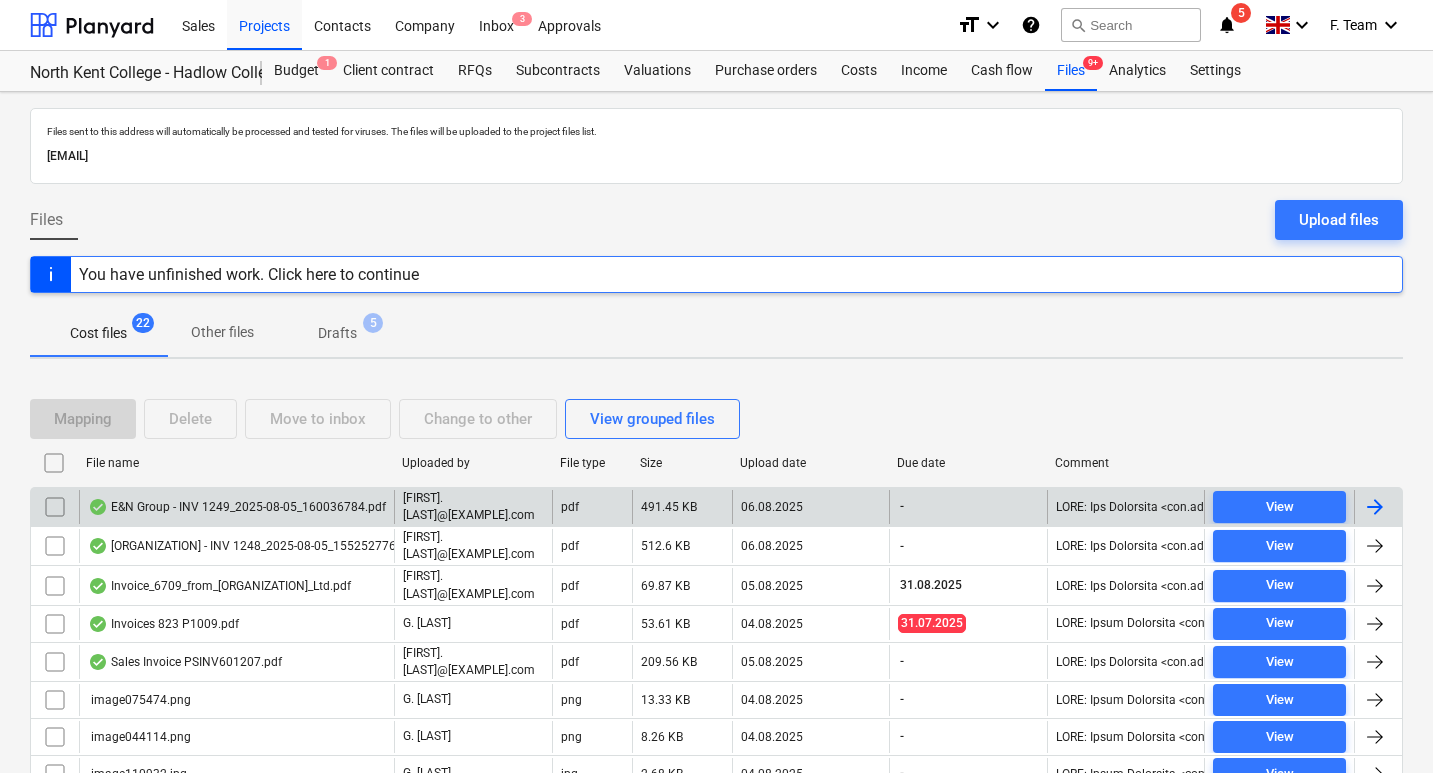 click at bounding box center [1378, 507] 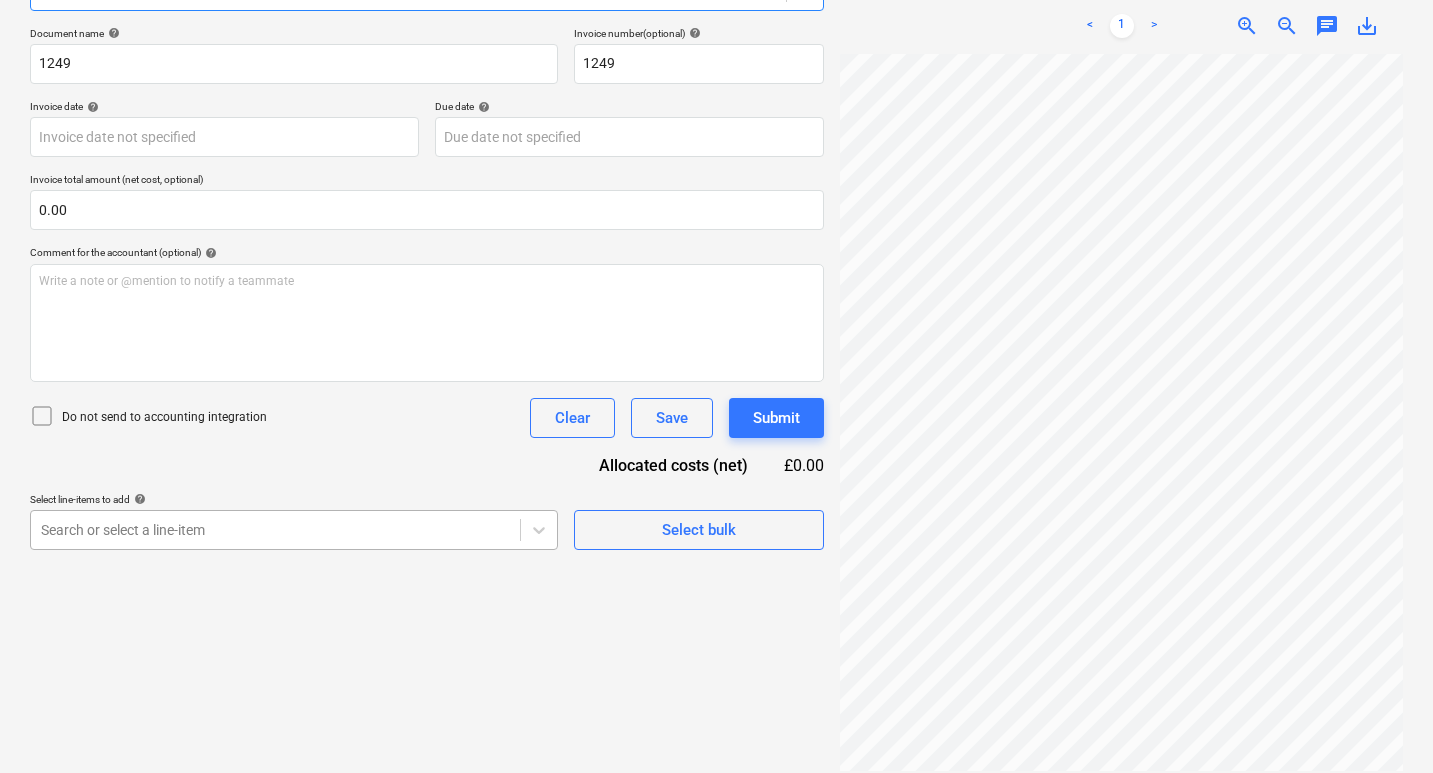 scroll, scrollTop: 0, scrollLeft: 0, axis: both 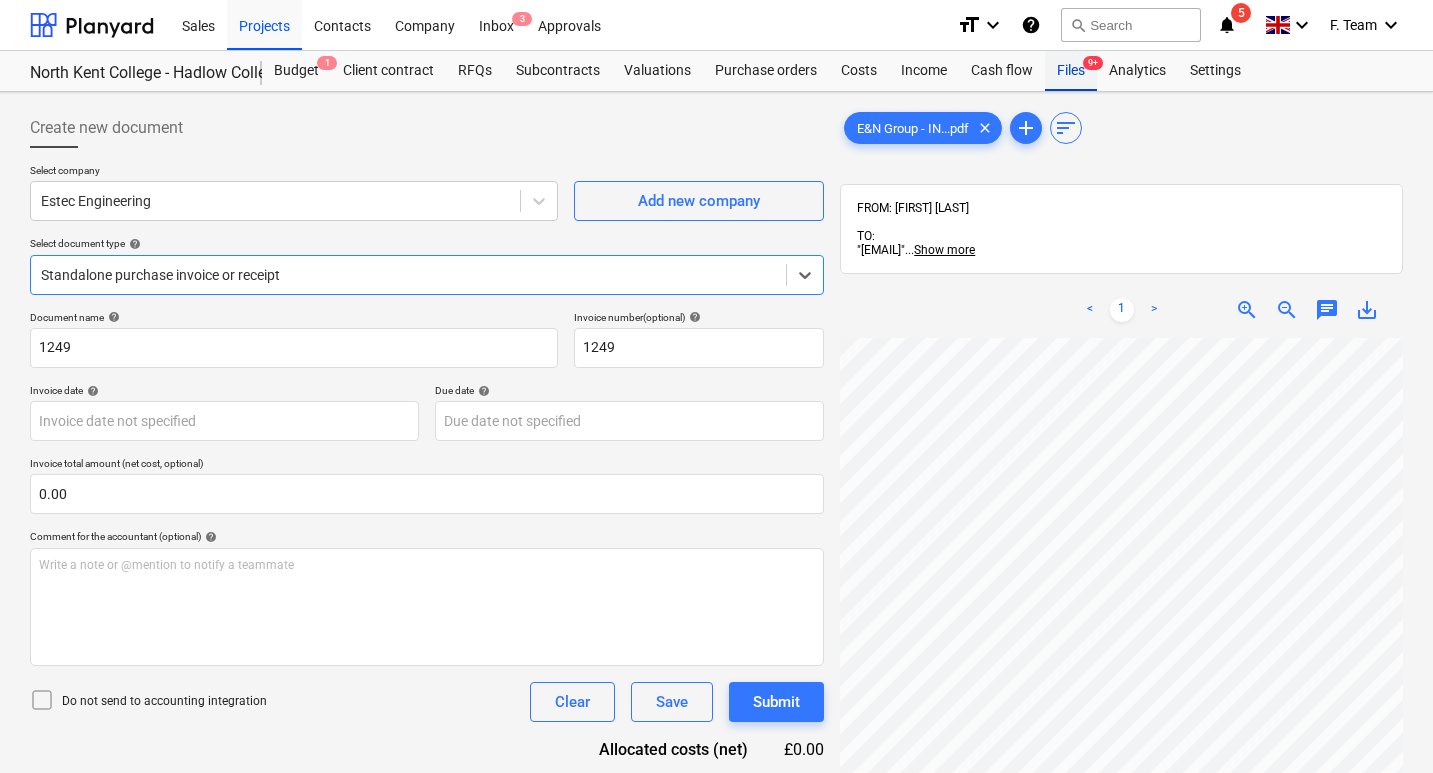 click on "Files 9+" at bounding box center (1071, 71) 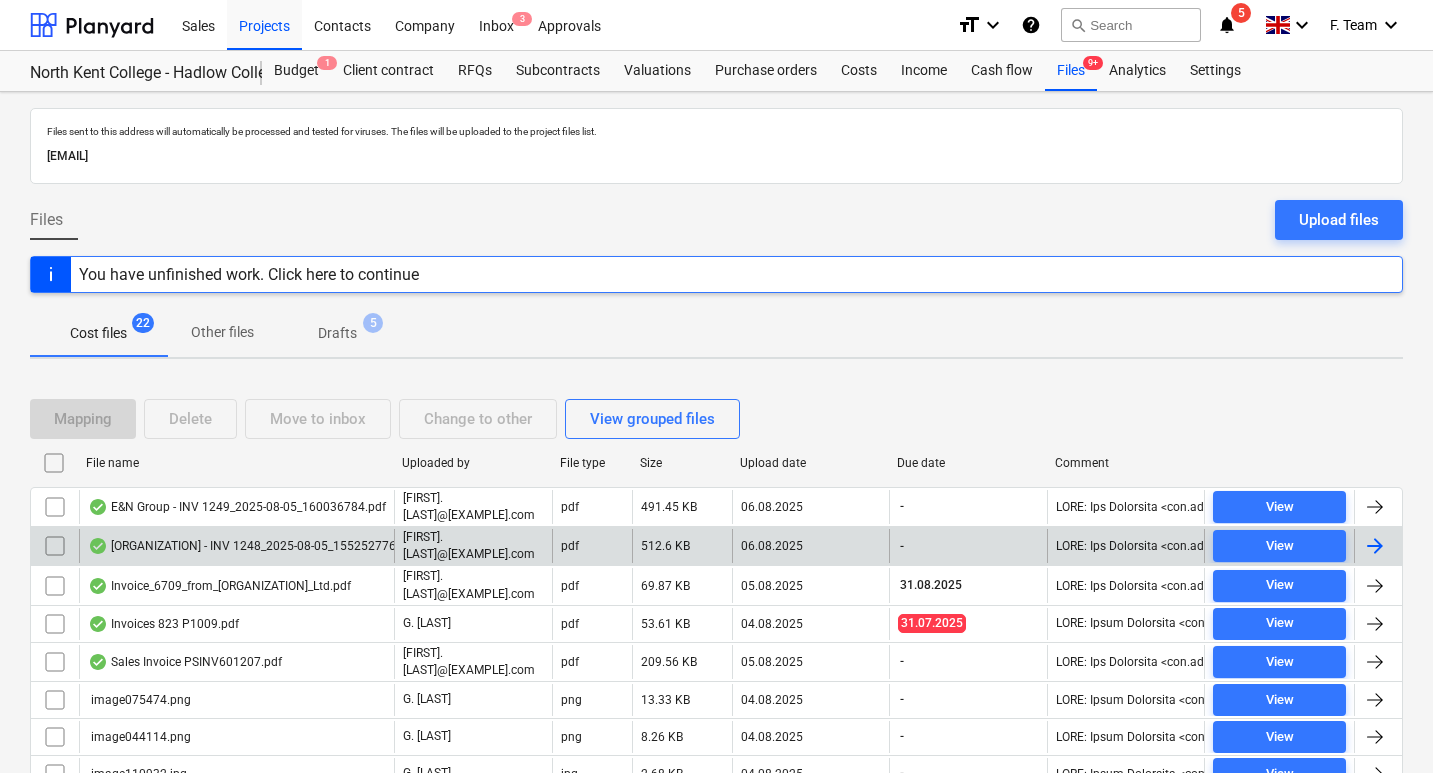 click at bounding box center [1378, 546] 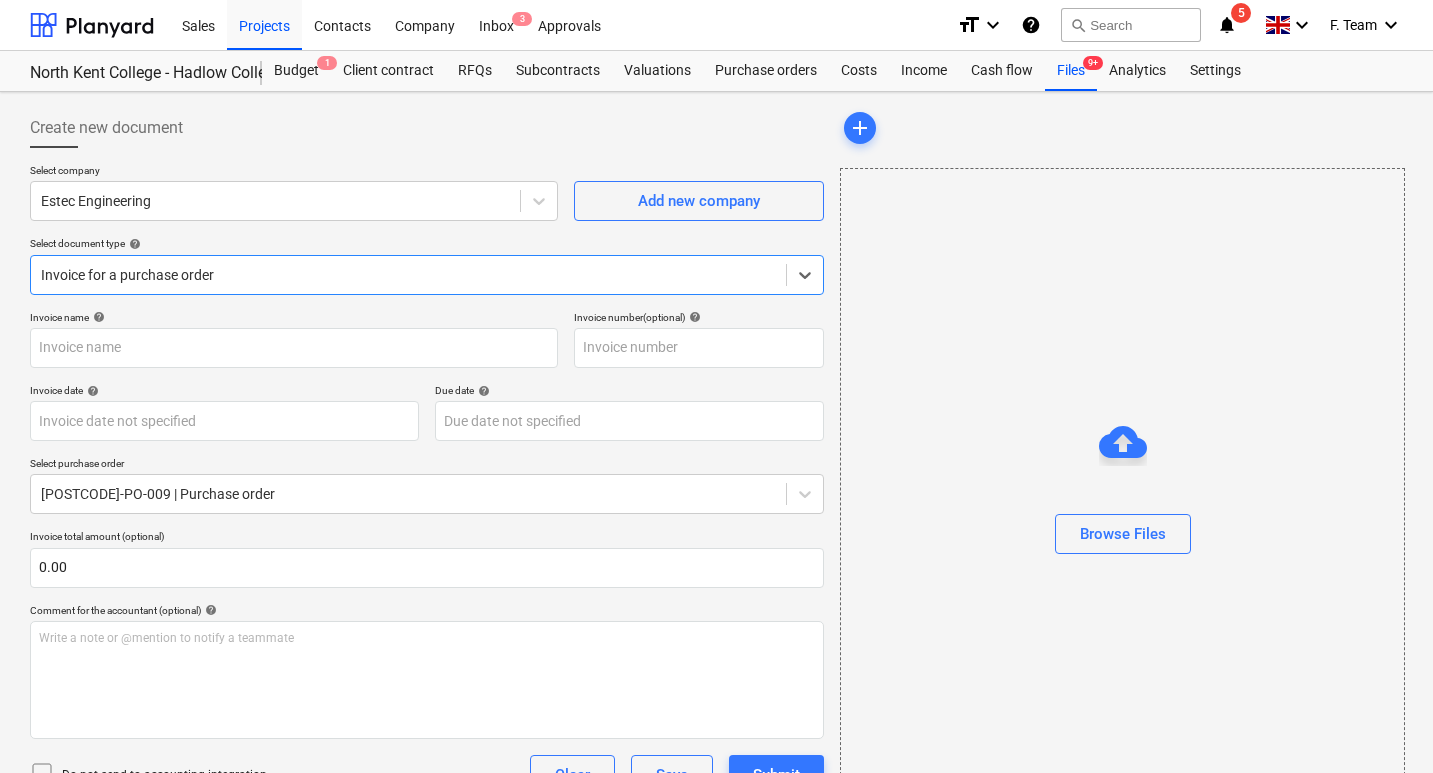 type on "1248" 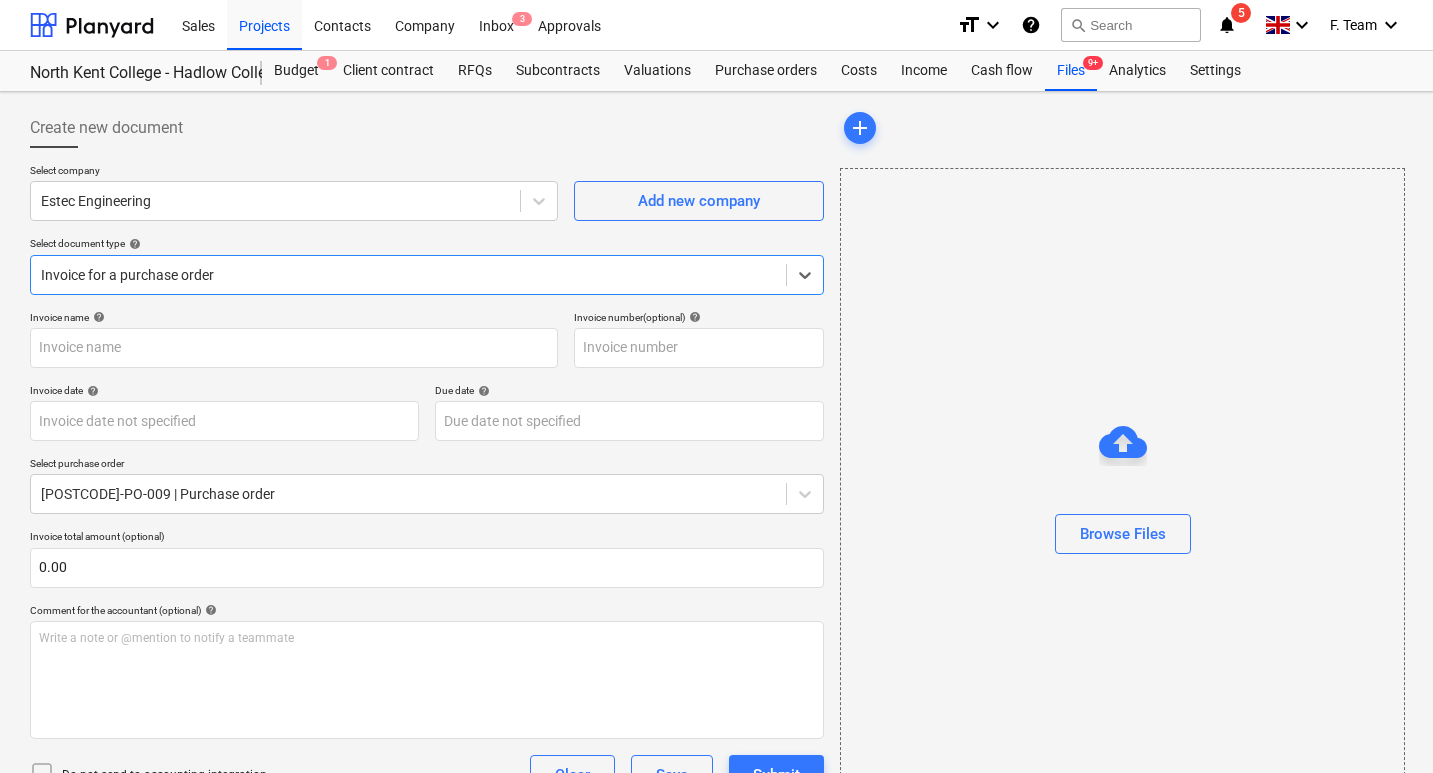 type on "1248" 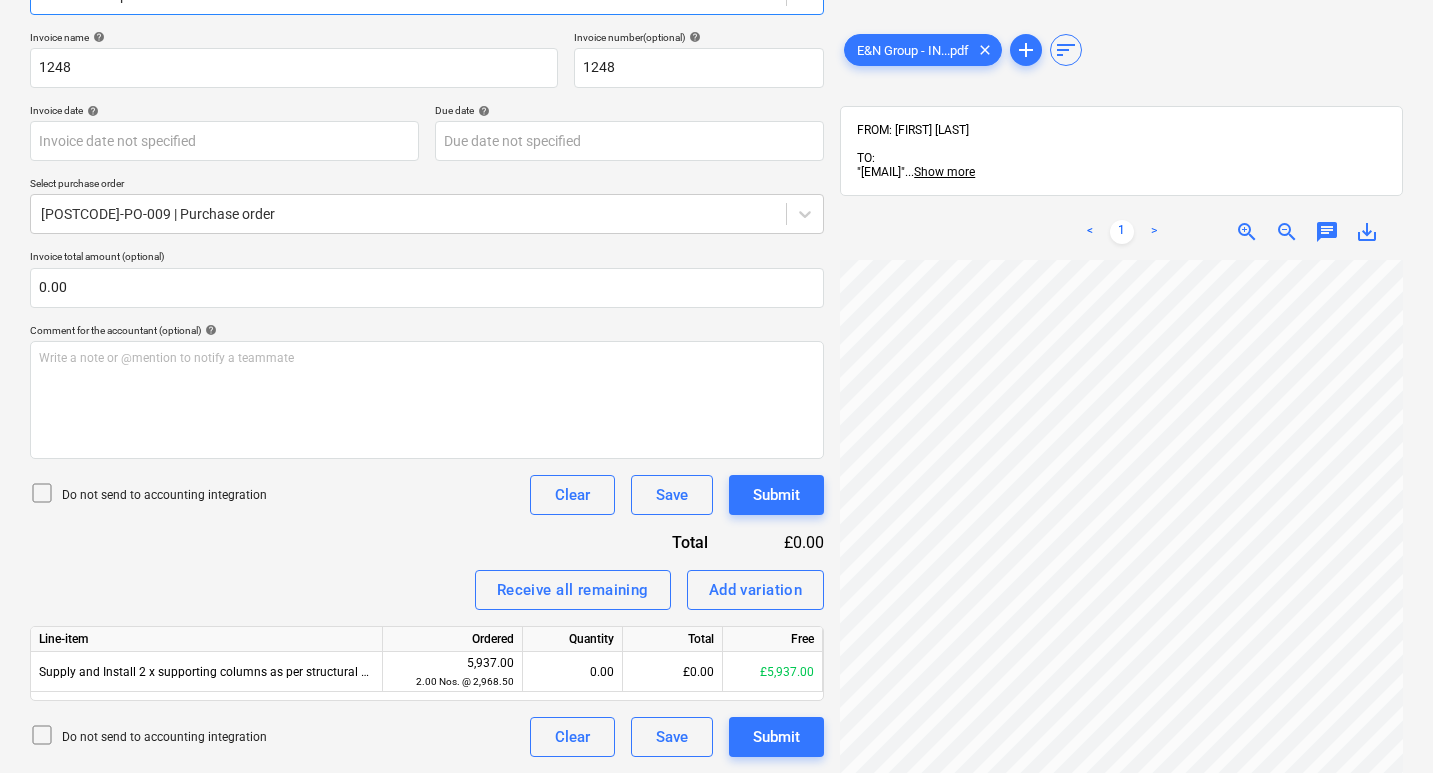 scroll, scrollTop: 0, scrollLeft: 0, axis: both 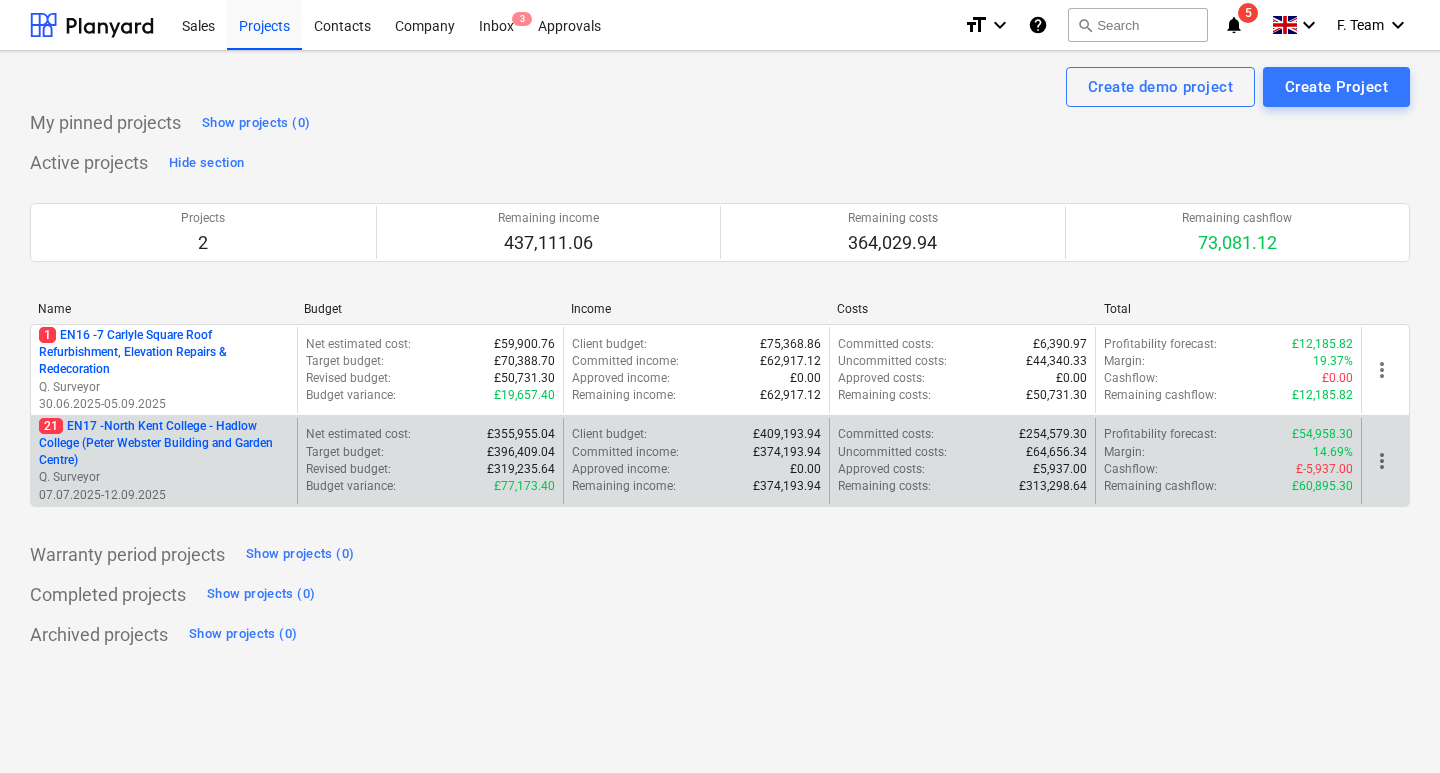 click on "21 EN17 - North Kent College - Hadlow College (Peter Webster Building and Garden Centre)" at bounding box center (164, 443) 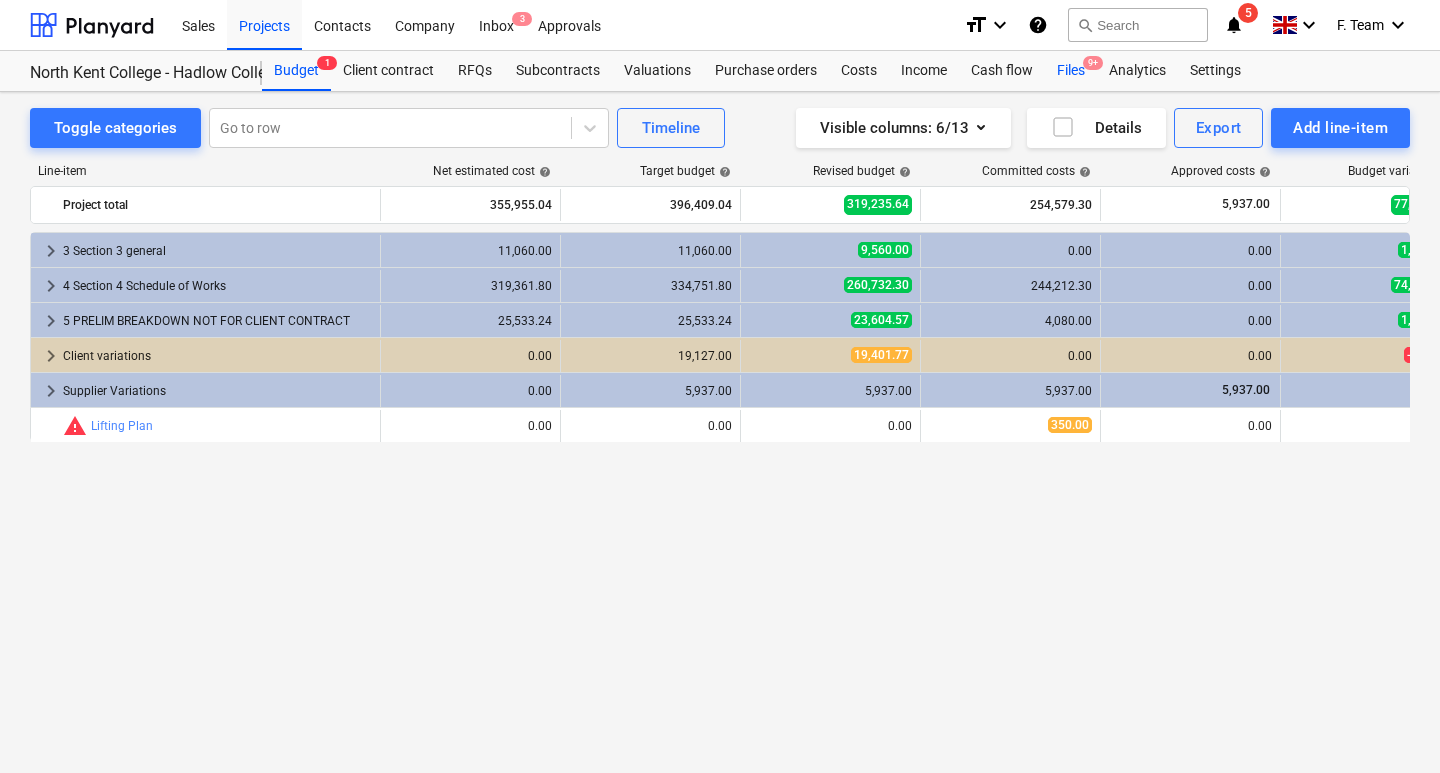click on "Files 9+" at bounding box center (1071, 71) 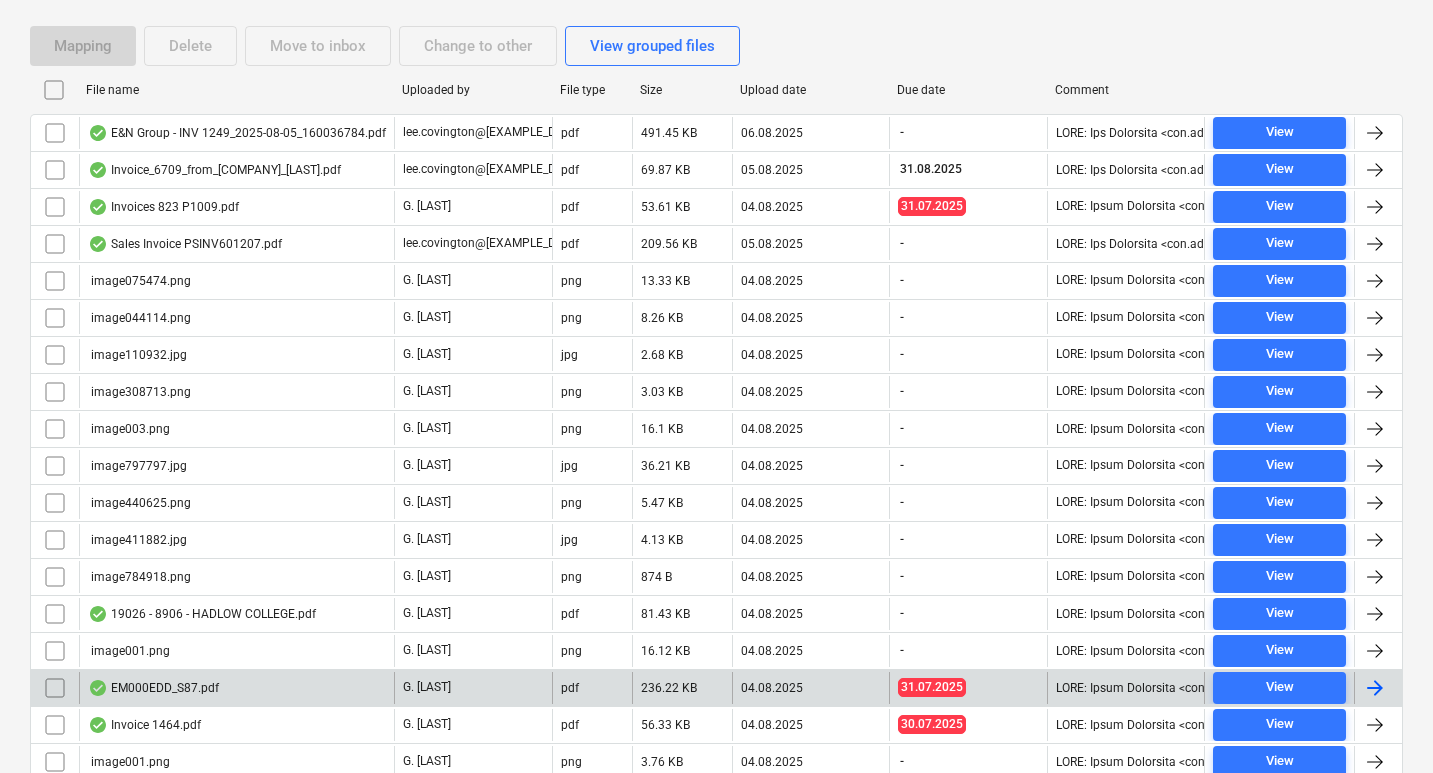 scroll, scrollTop: 273, scrollLeft: 0, axis: vertical 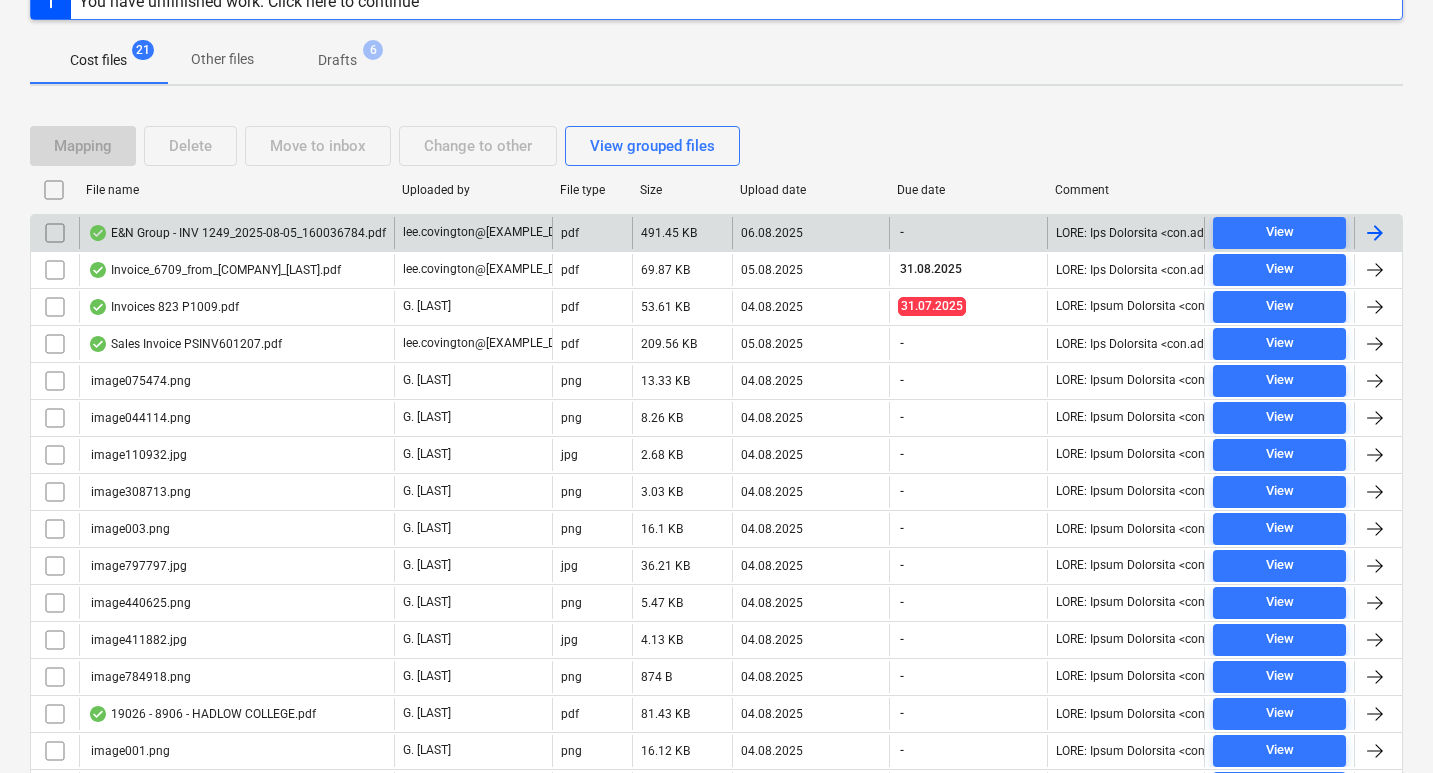 click at bounding box center (1375, 233) 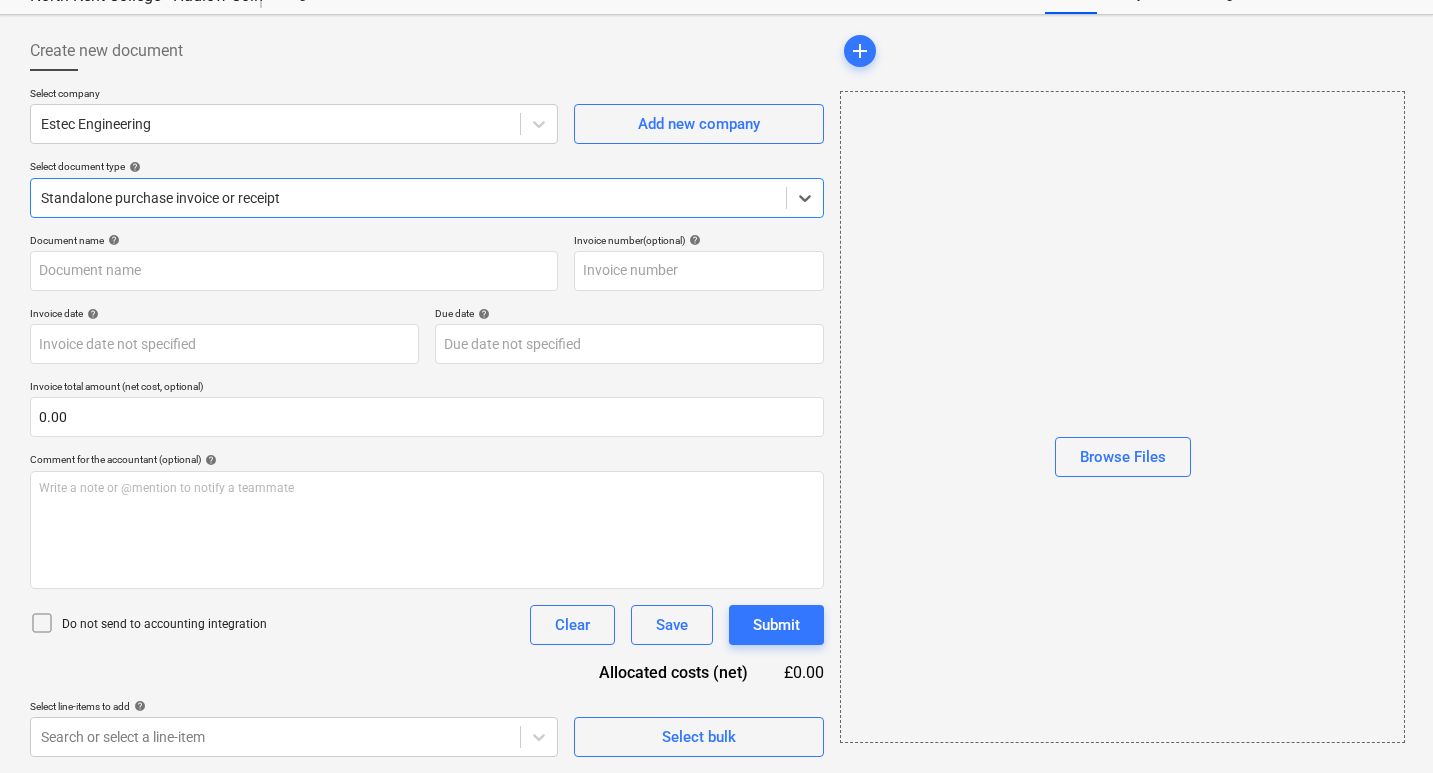 type on "1249" 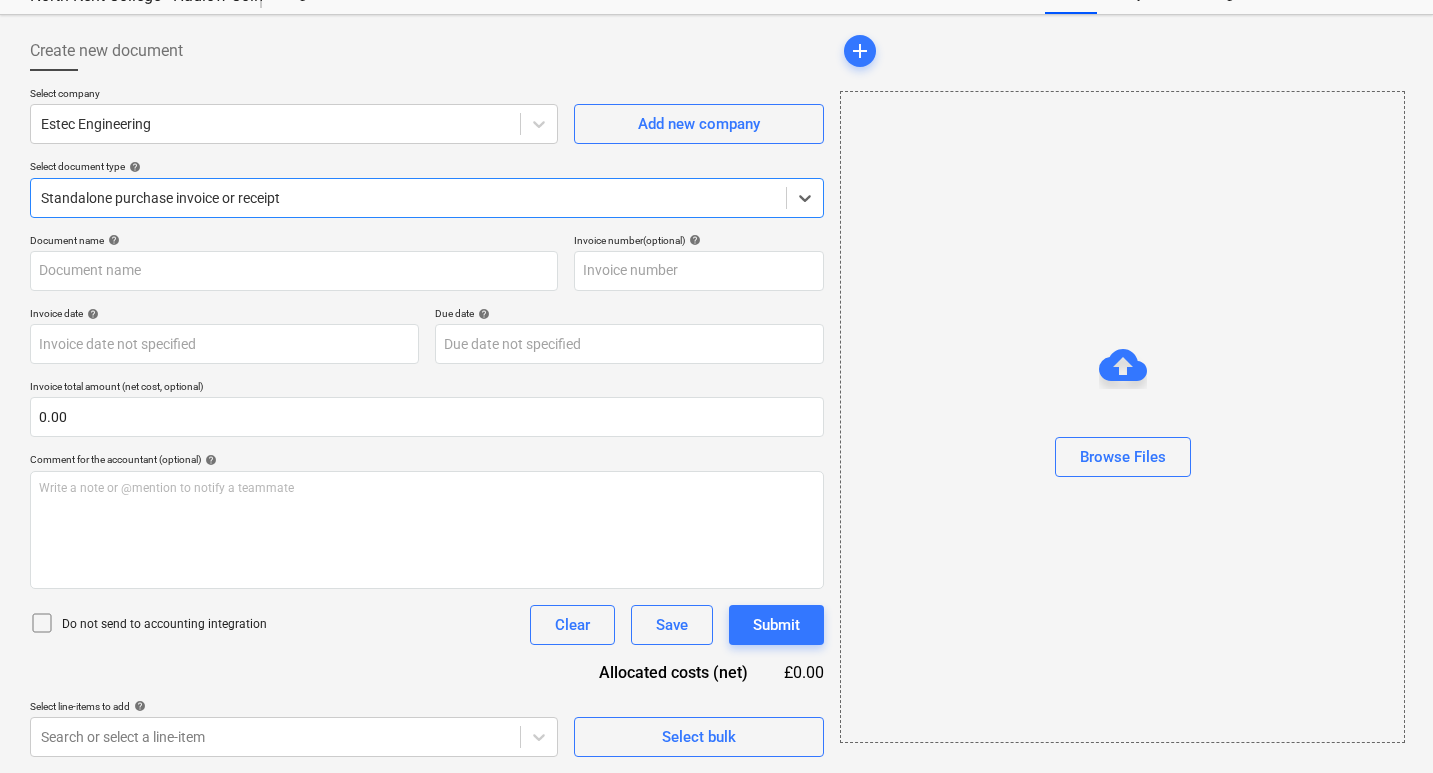 type on "1249" 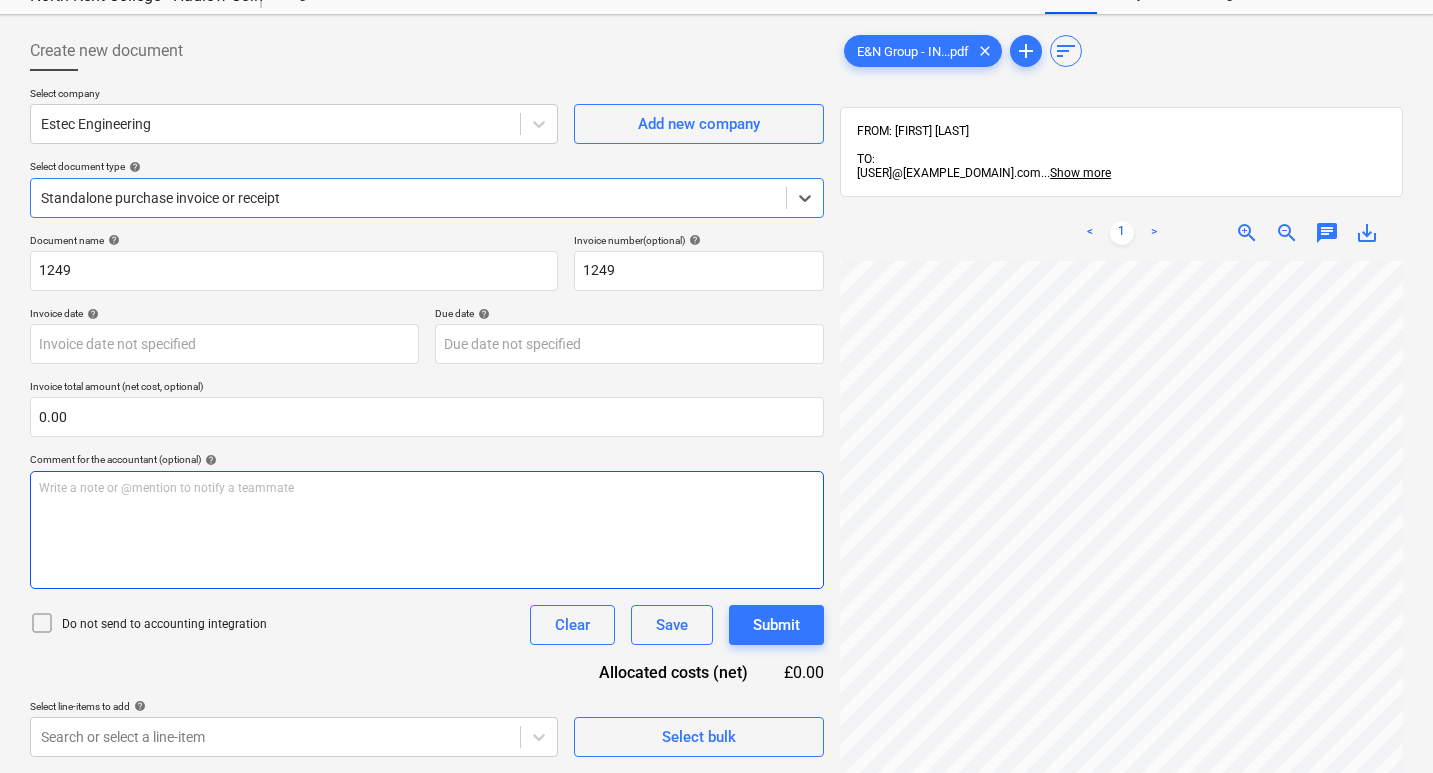 scroll, scrollTop: 0, scrollLeft: 0, axis: both 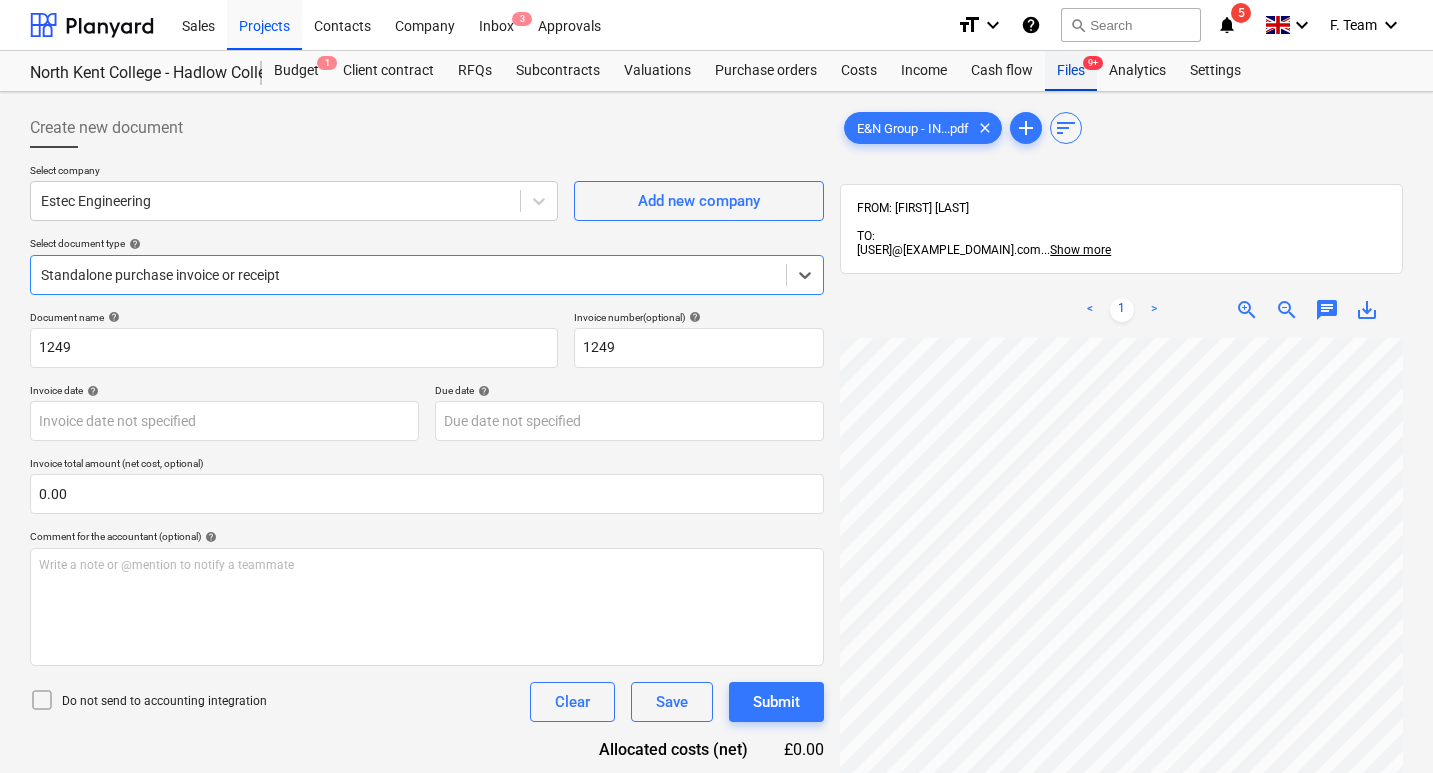click on "Files 9+" at bounding box center [1071, 71] 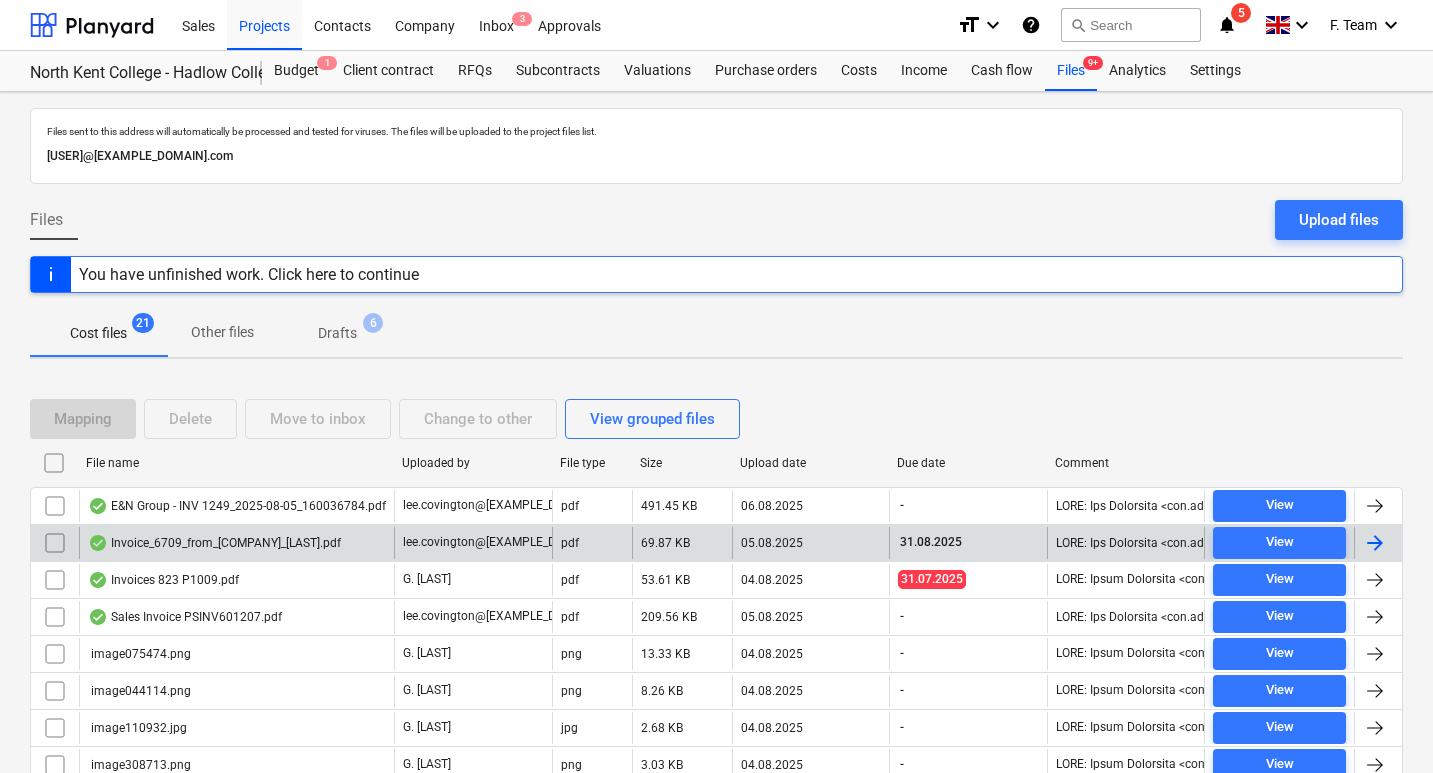 click at bounding box center [1375, 543] 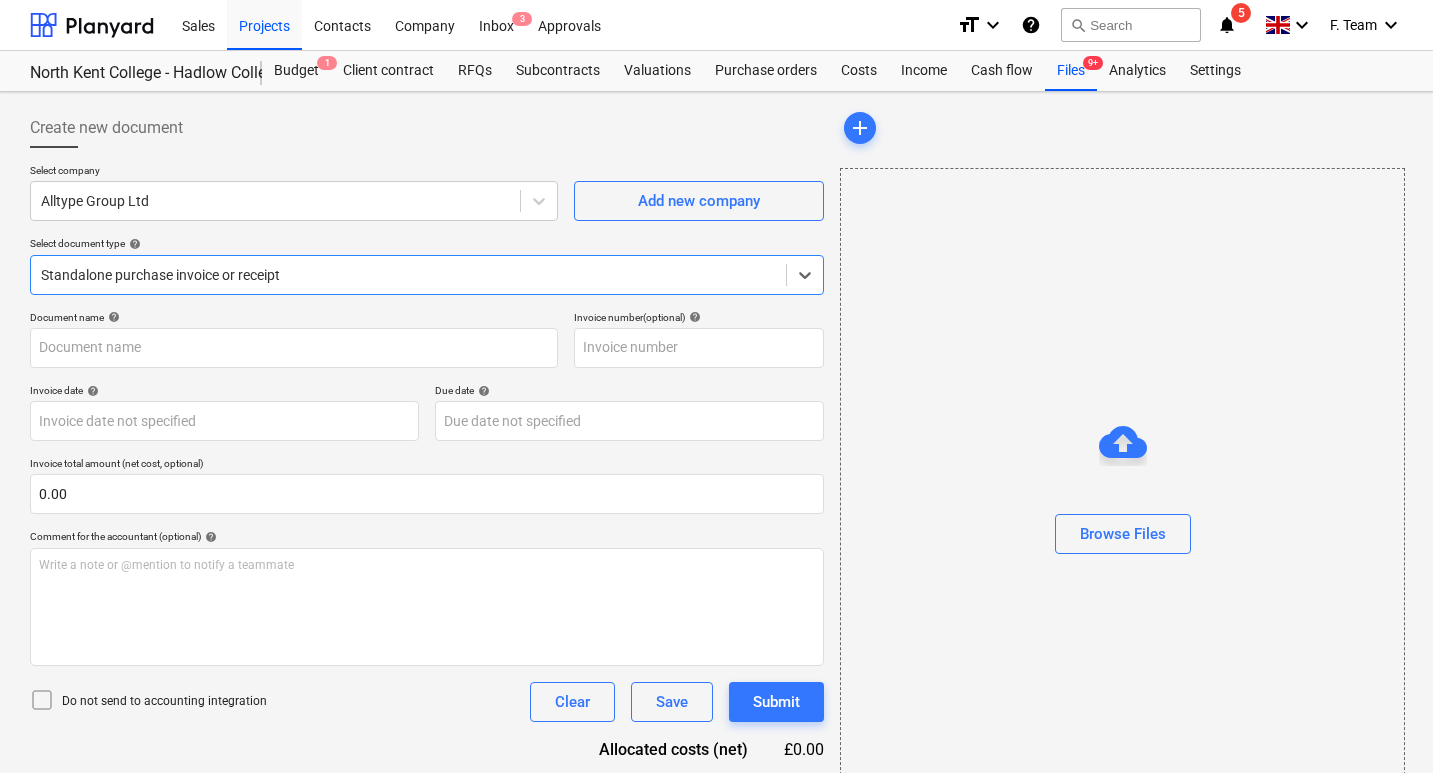 type on "6709" 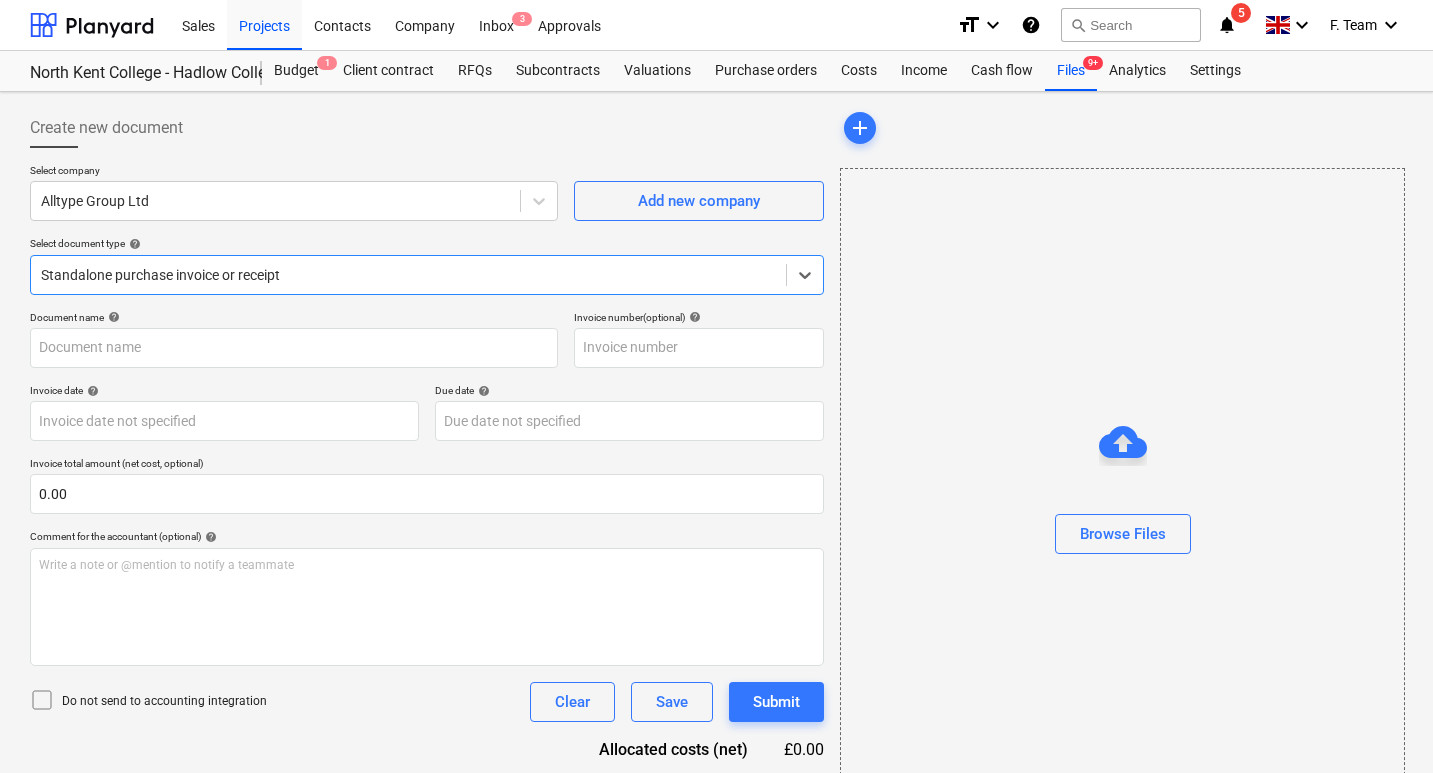 type on "6709" 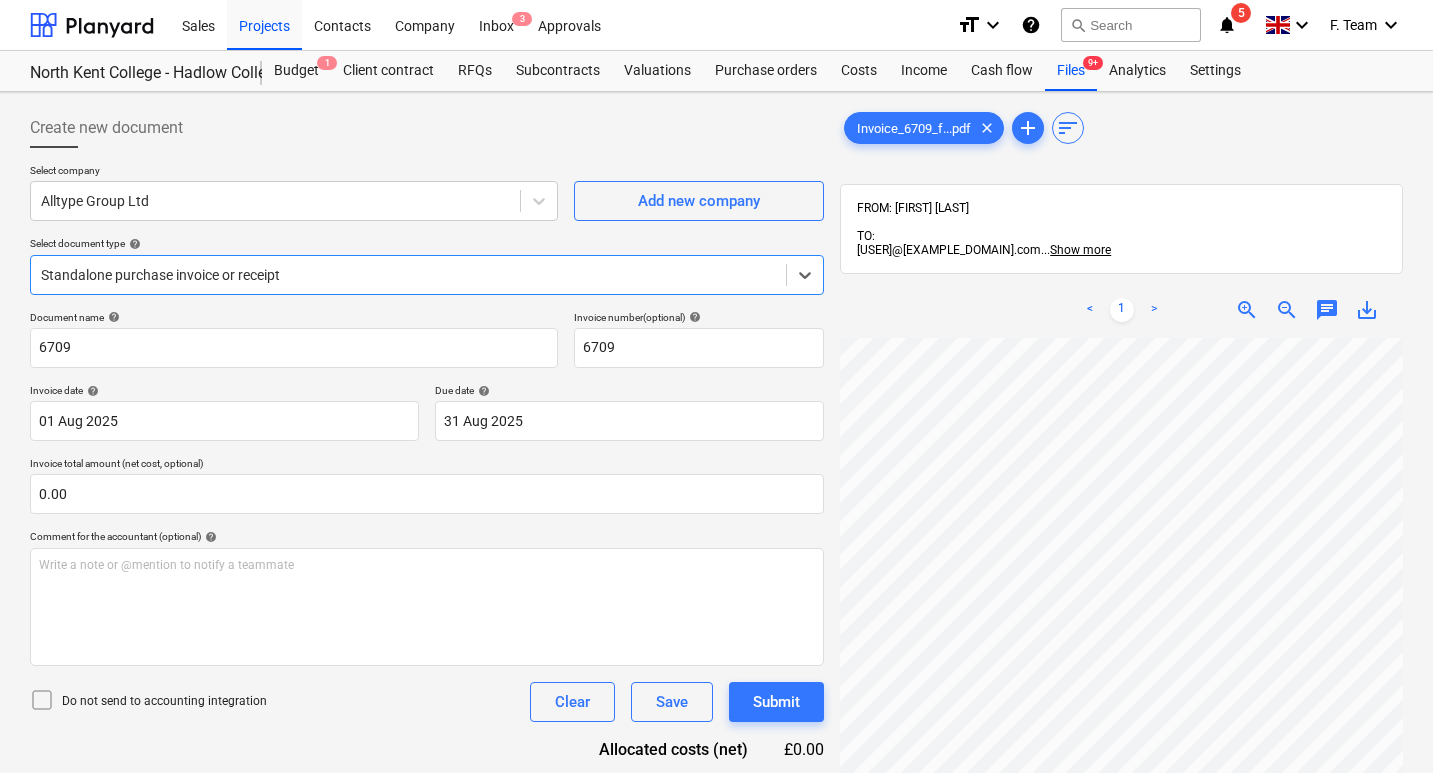 scroll, scrollTop: 140, scrollLeft: 0, axis: vertical 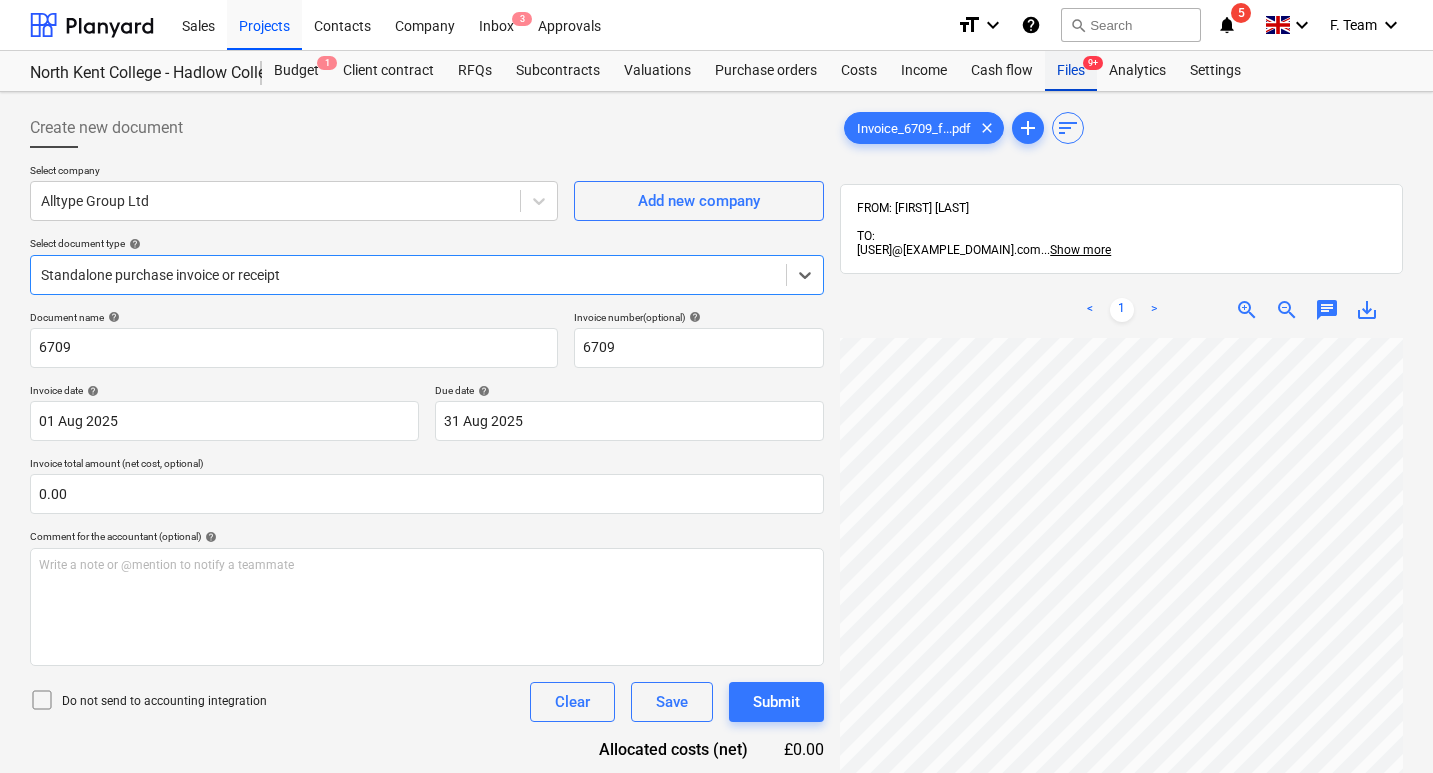 click on "Files 9+" at bounding box center (1071, 71) 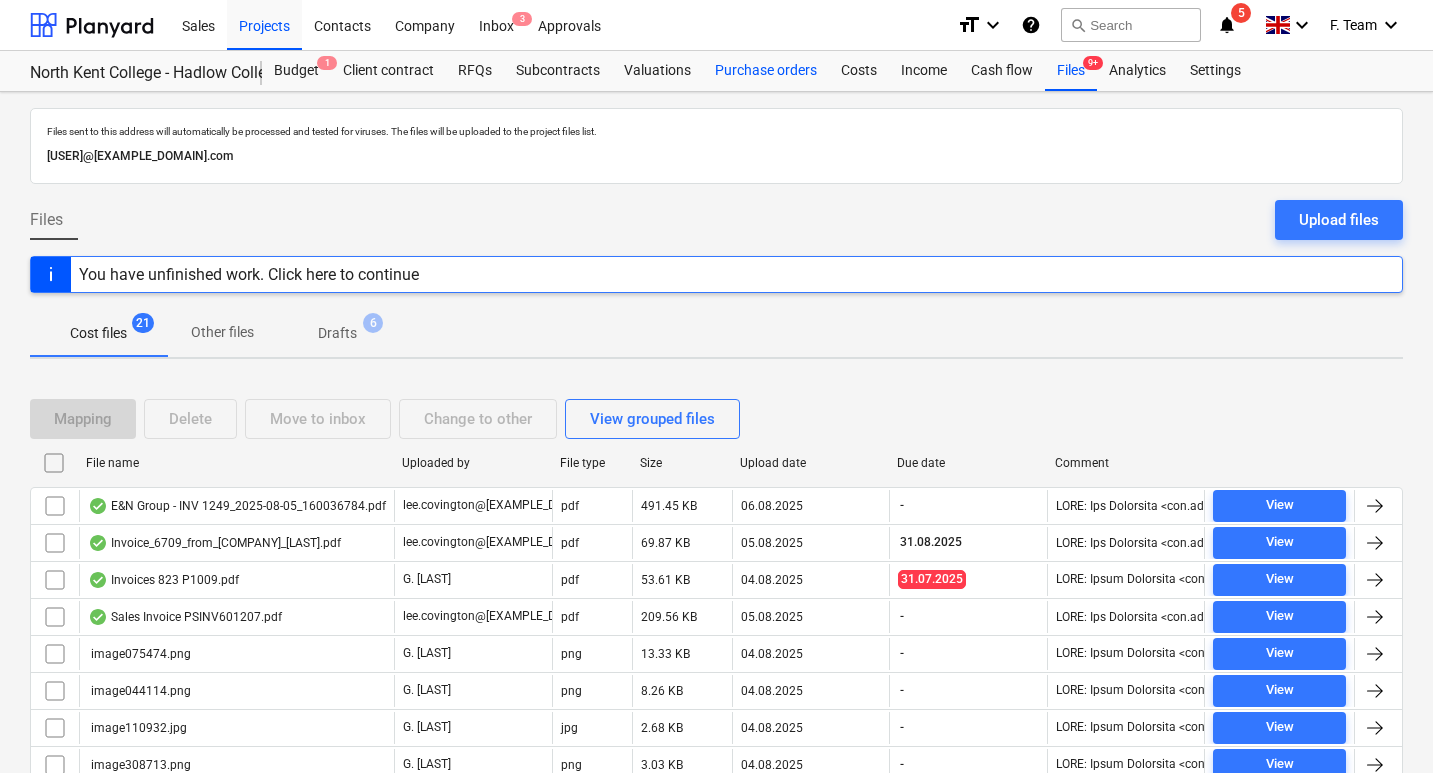 click on "Purchase orders" at bounding box center [766, 71] 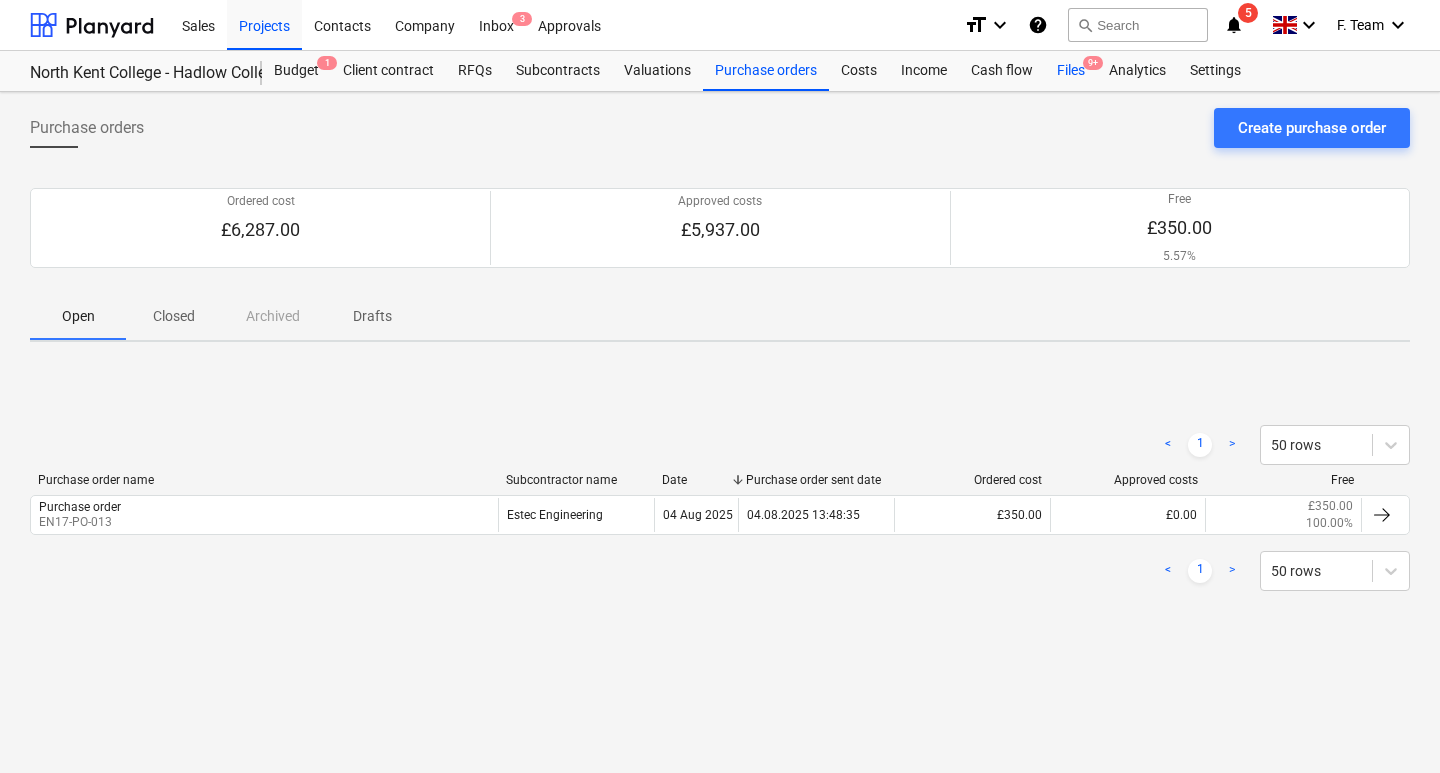 click on "Files 9+" at bounding box center (1071, 71) 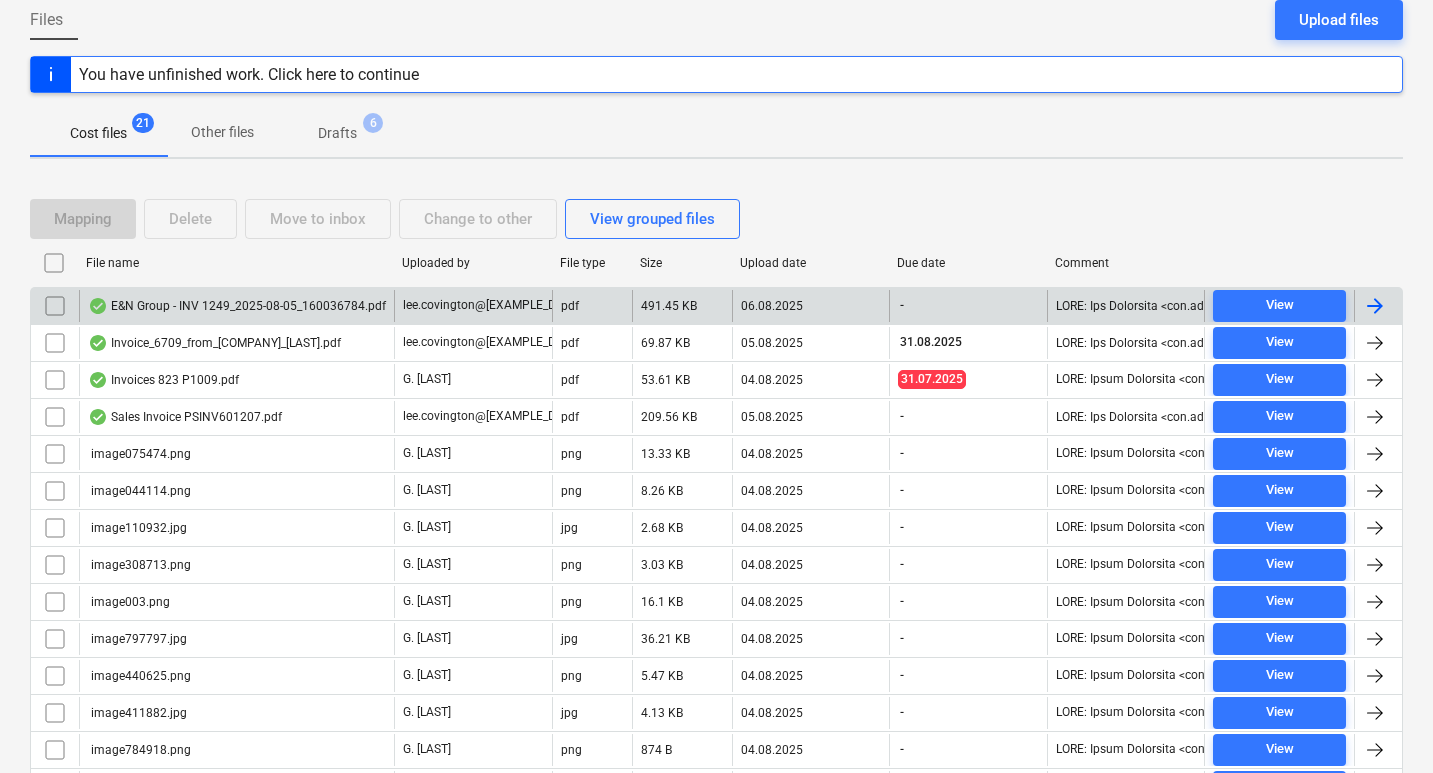 scroll, scrollTop: 0, scrollLeft: 0, axis: both 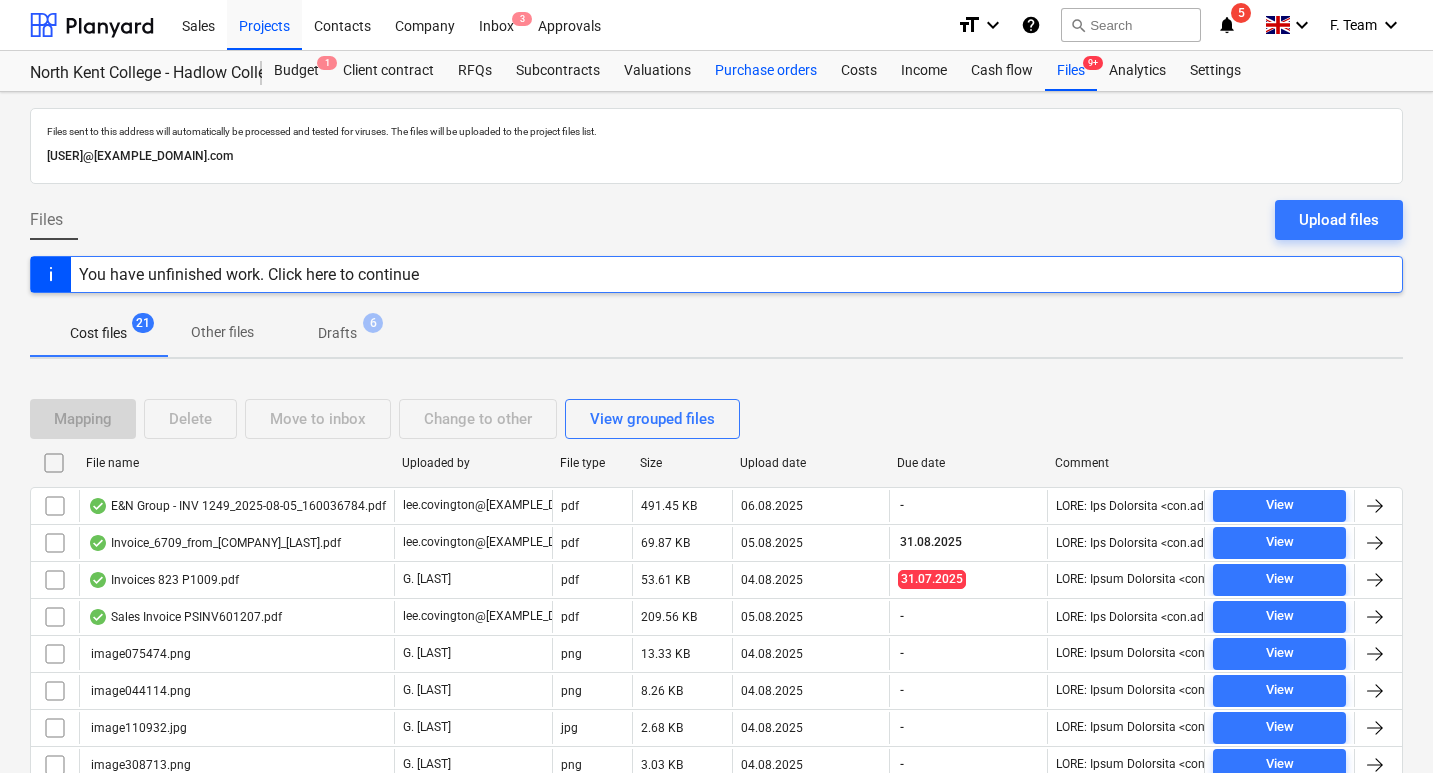 click on "Purchase orders" at bounding box center (766, 71) 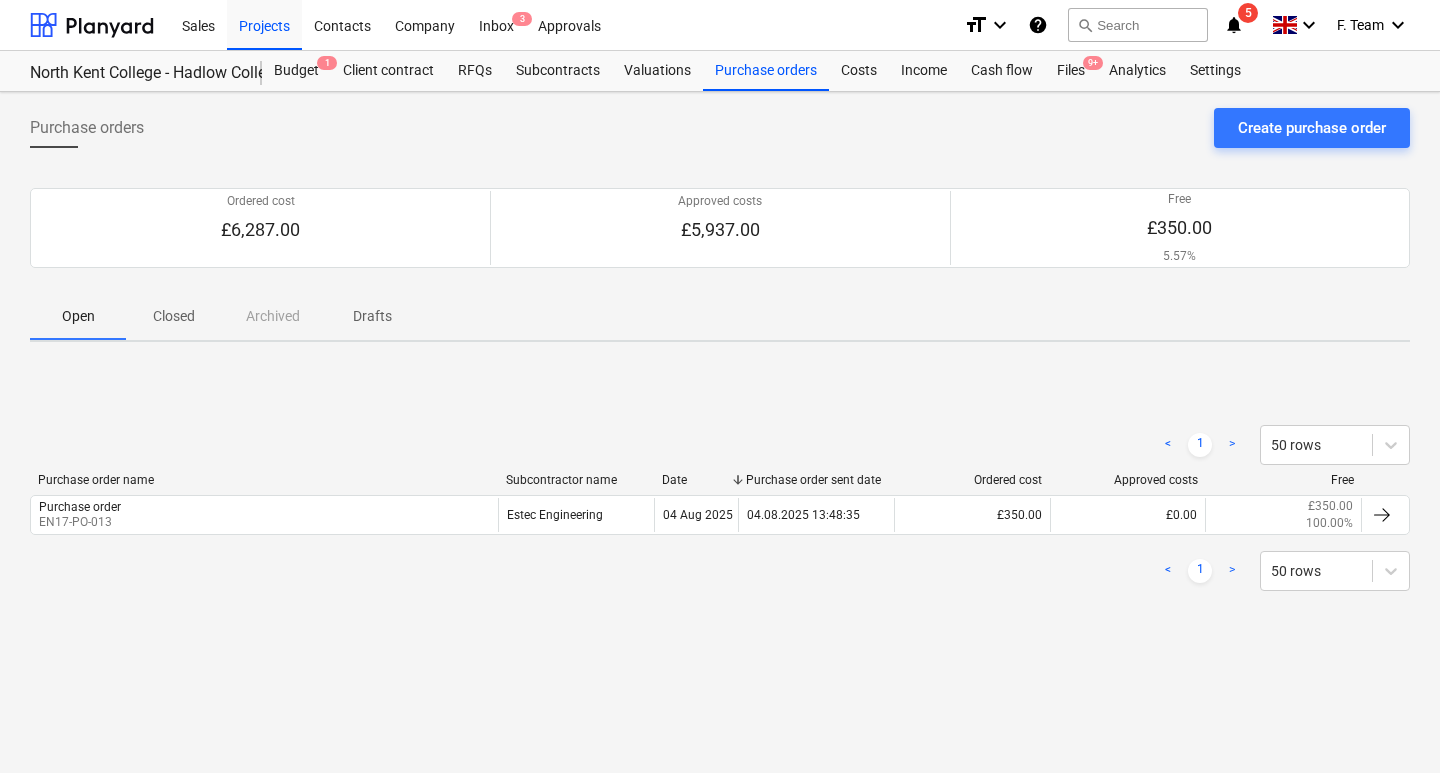 click on "Closed" at bounding box center (174, 316) 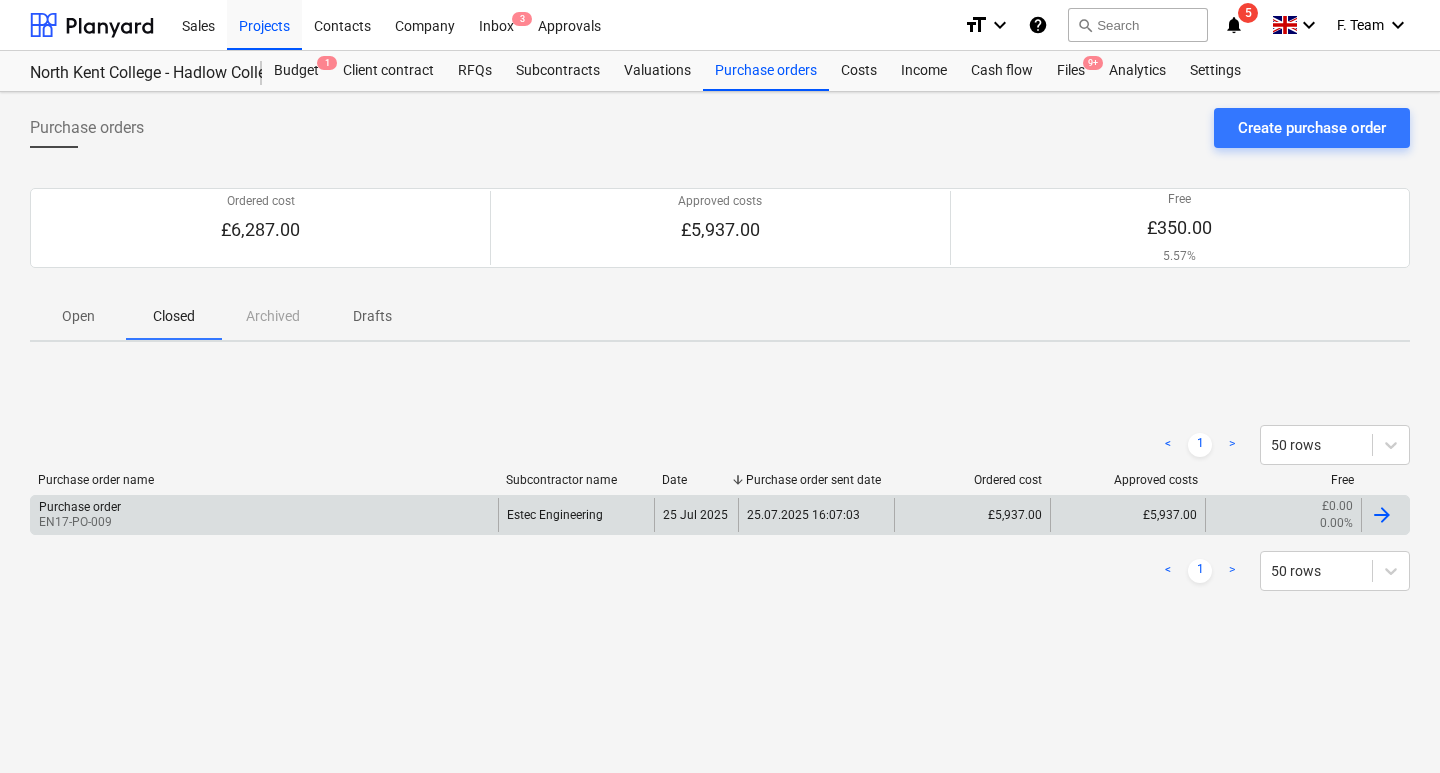 click at bounding box center [1382, 515] 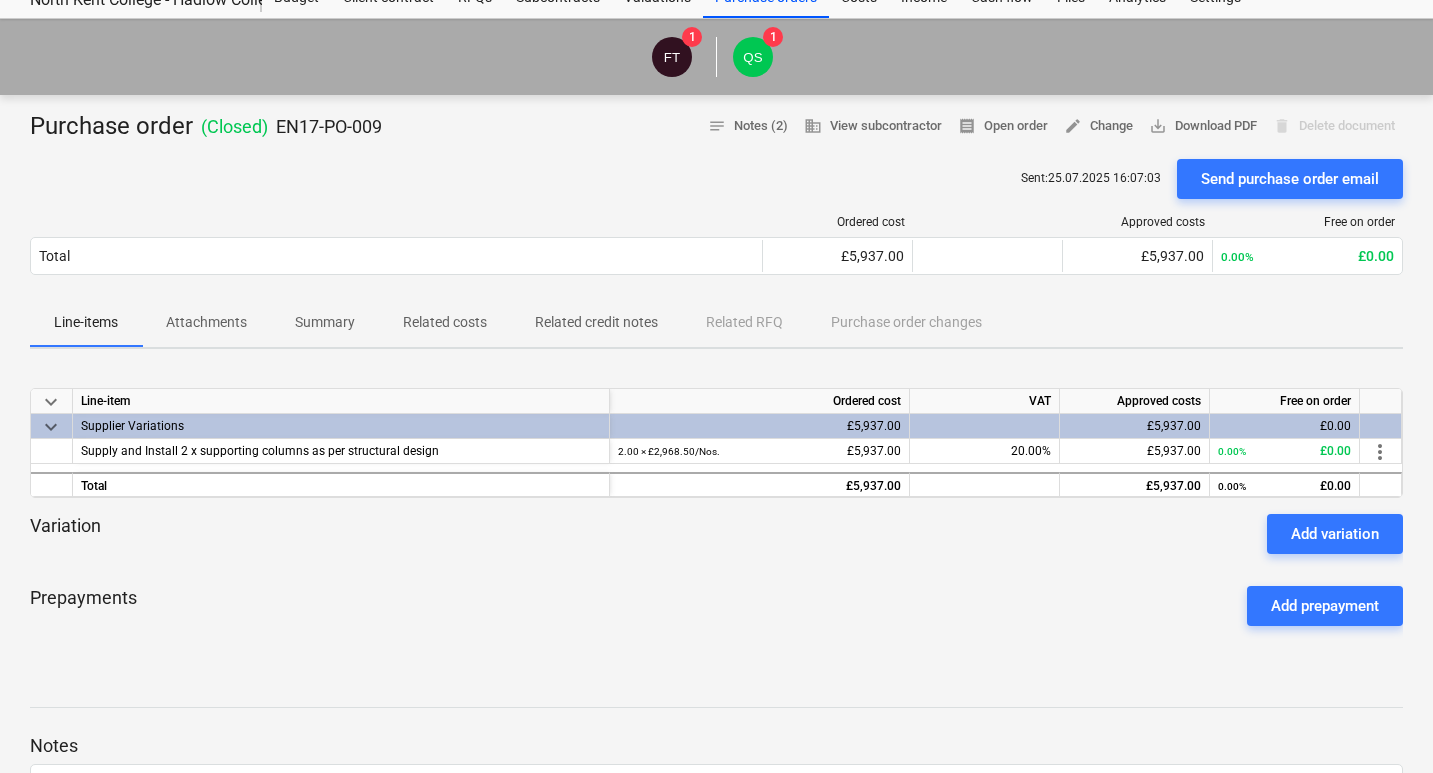 scroll, scrollTop: 0, scrollLeft: 0, axis: both 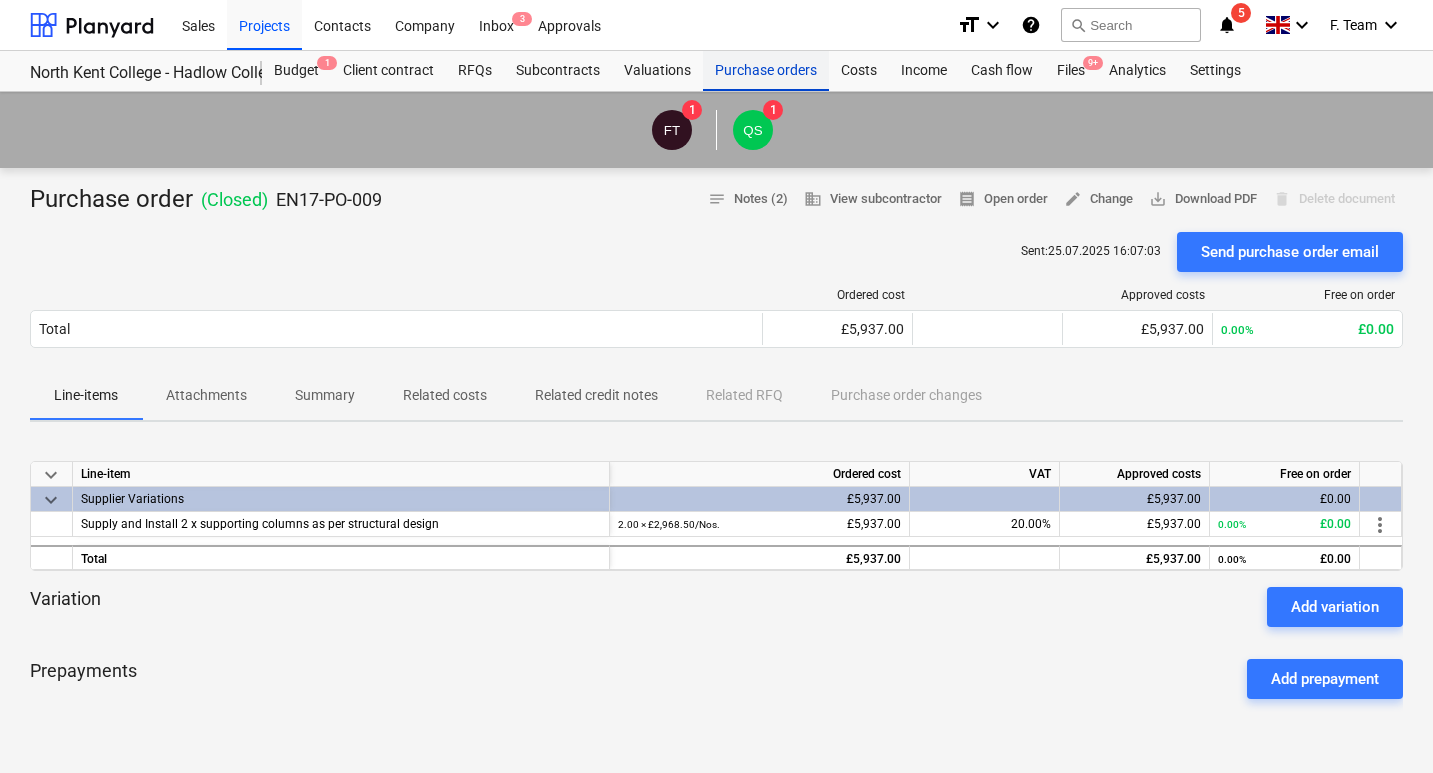 click on "Purchase orders" at bounding box center [766, 71] 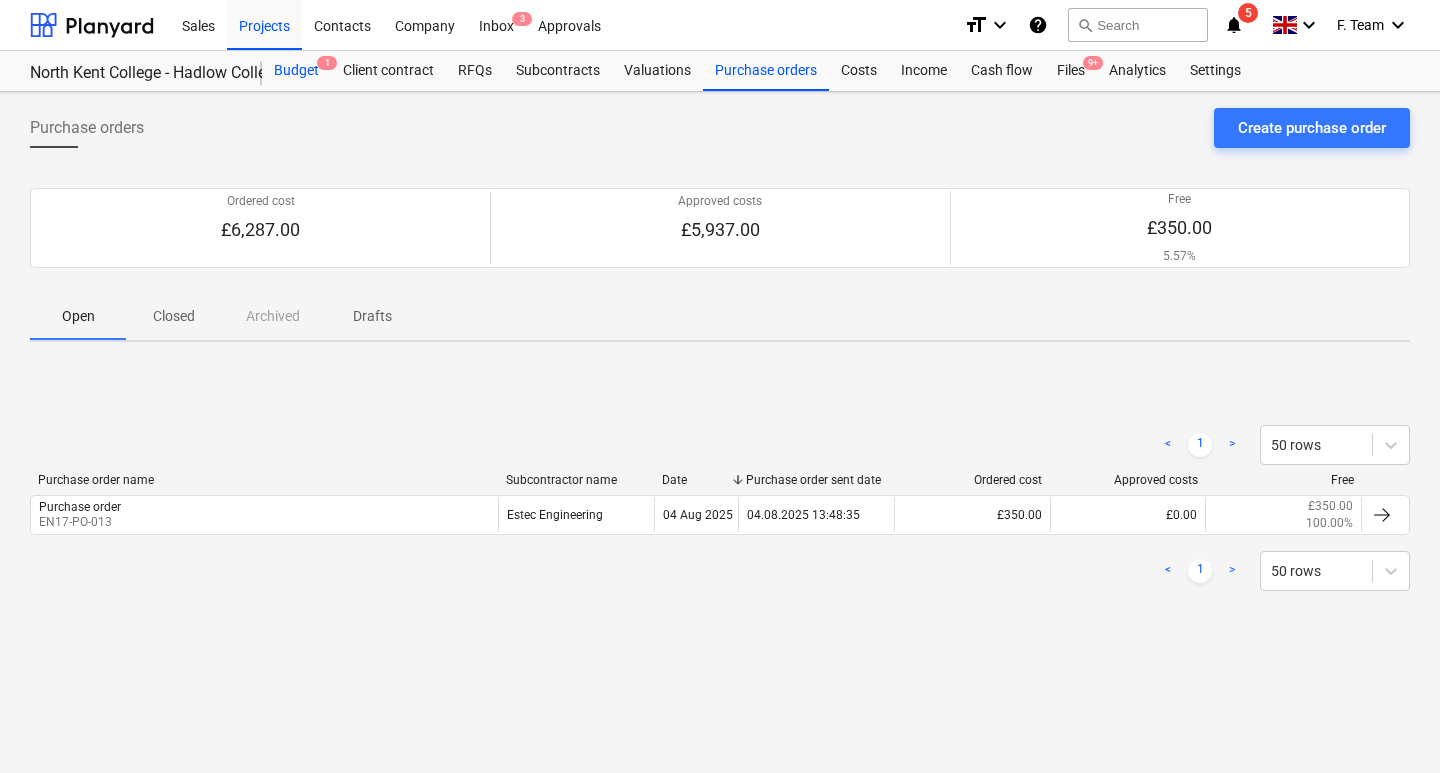 click on "Budget 1" at bounding box center [296, 71] 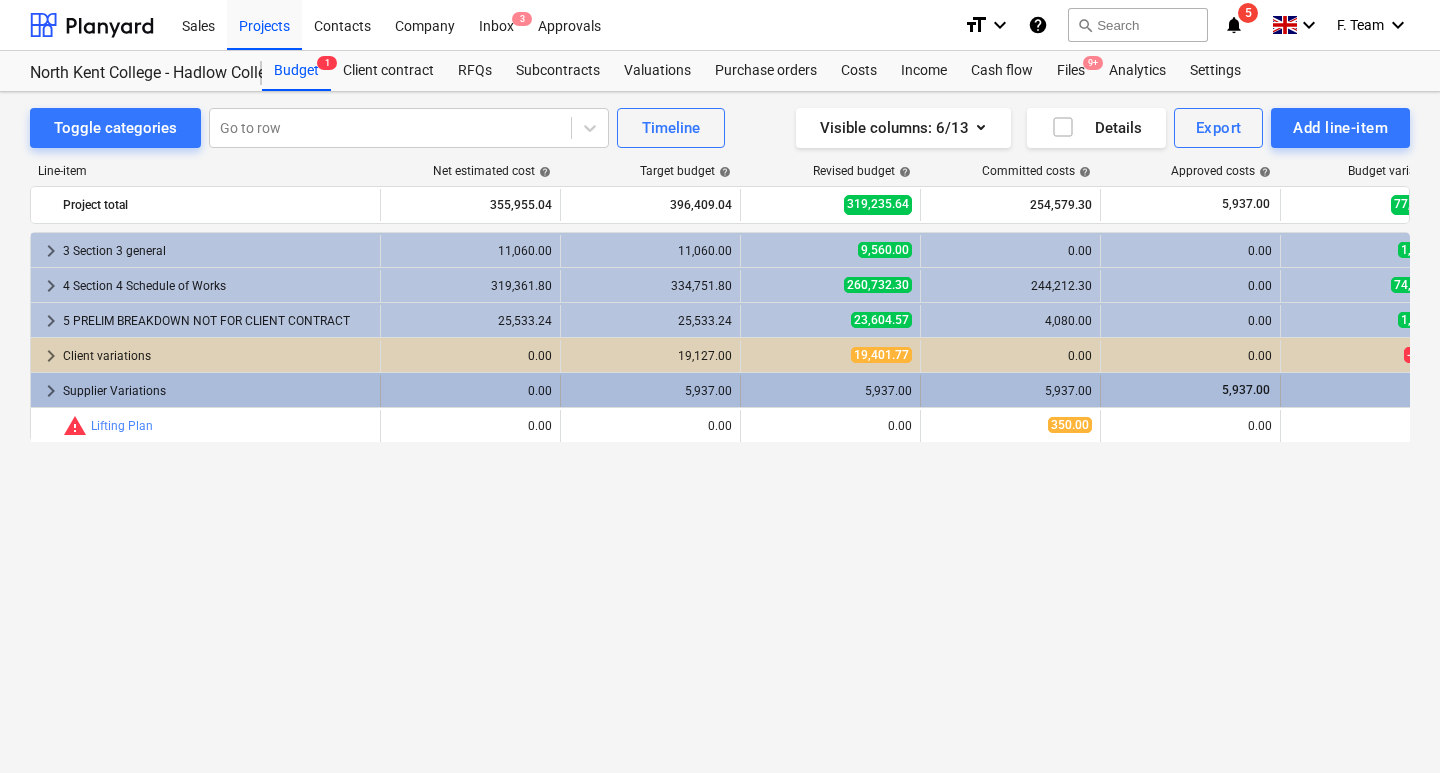 click on "keyboard_arrow_right" at bounding box center (51, 391) 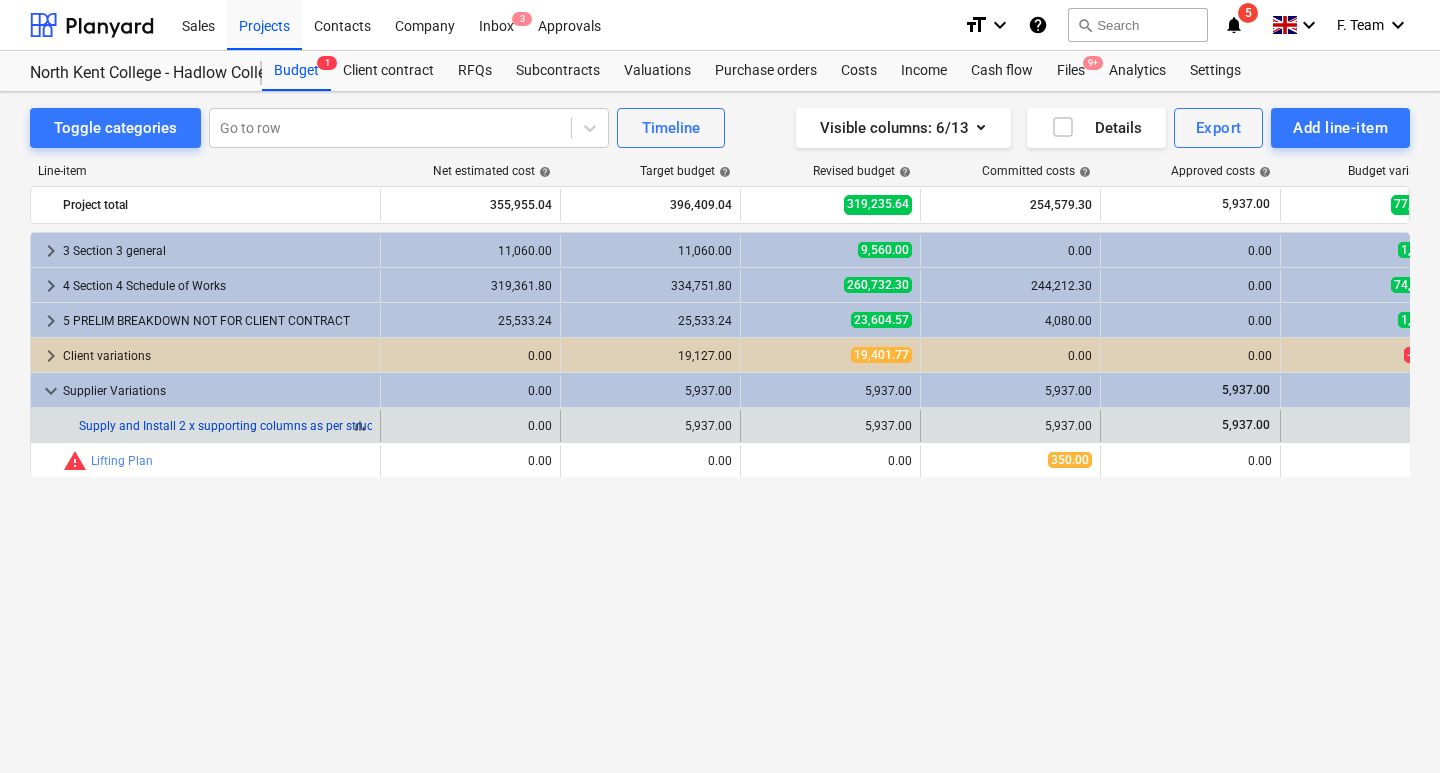 click on "Supply and Install 2 x supporting columns as per structural design" at bounding box center (258, 426) 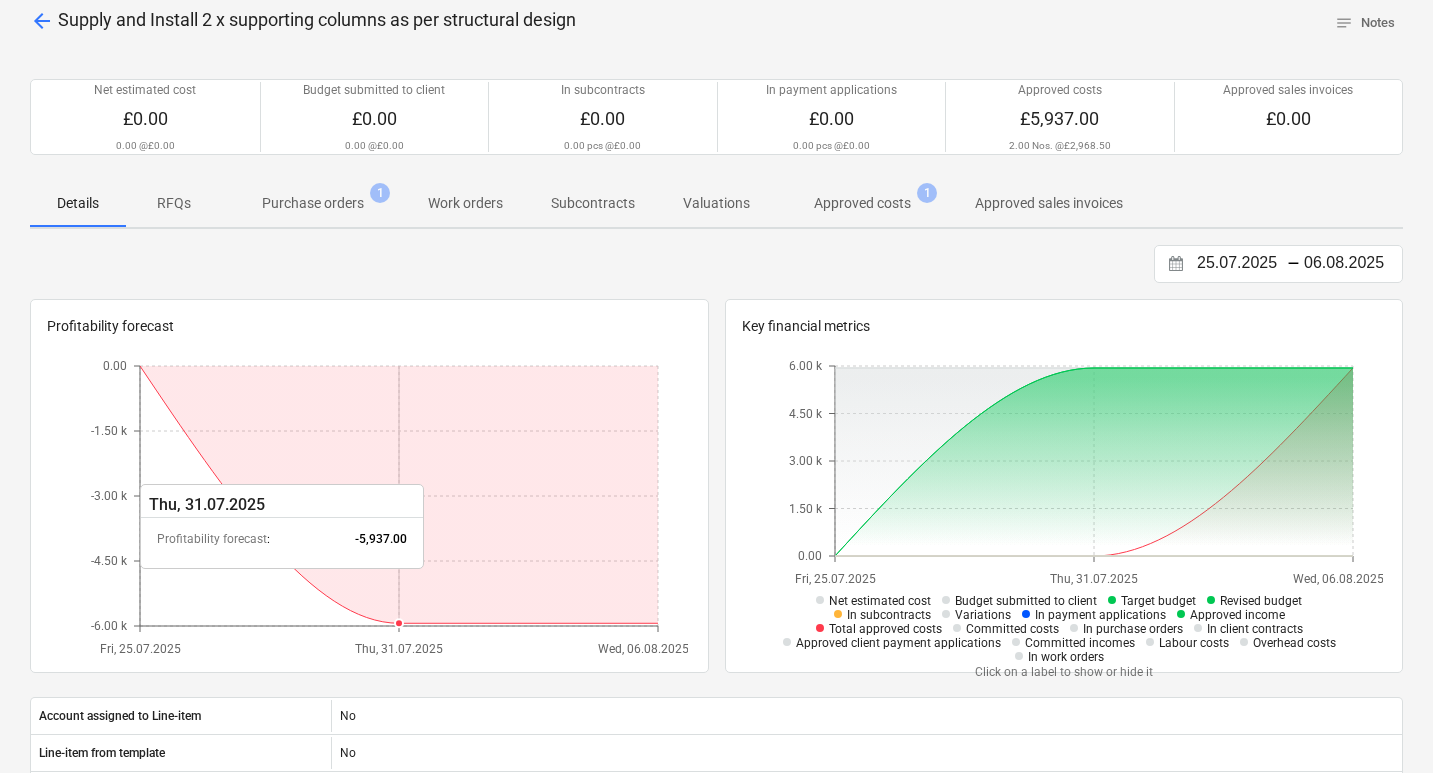 scroll, scrollTop: 0, scrollLeft: 0, axis: both 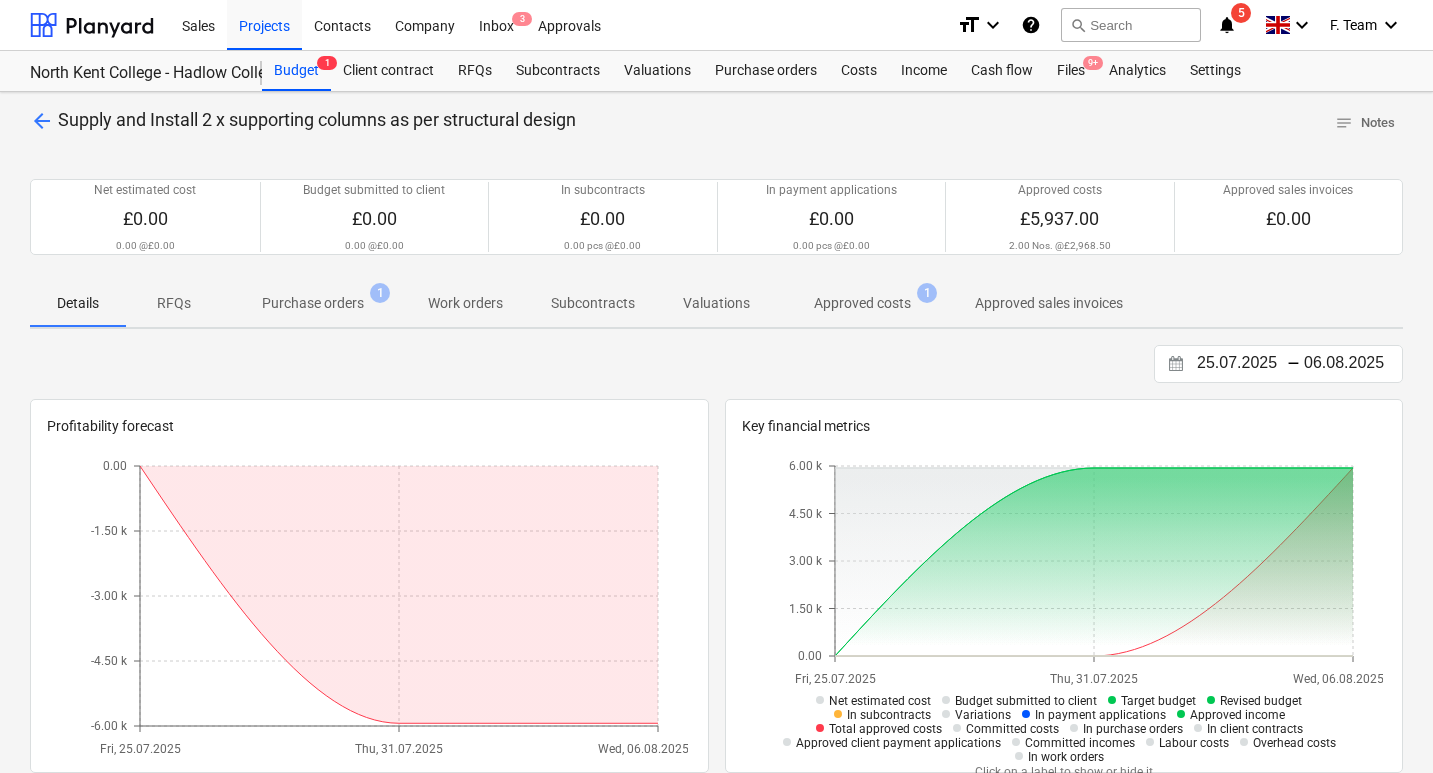 click on "Purchase orders" at bounding box center (313, 303) 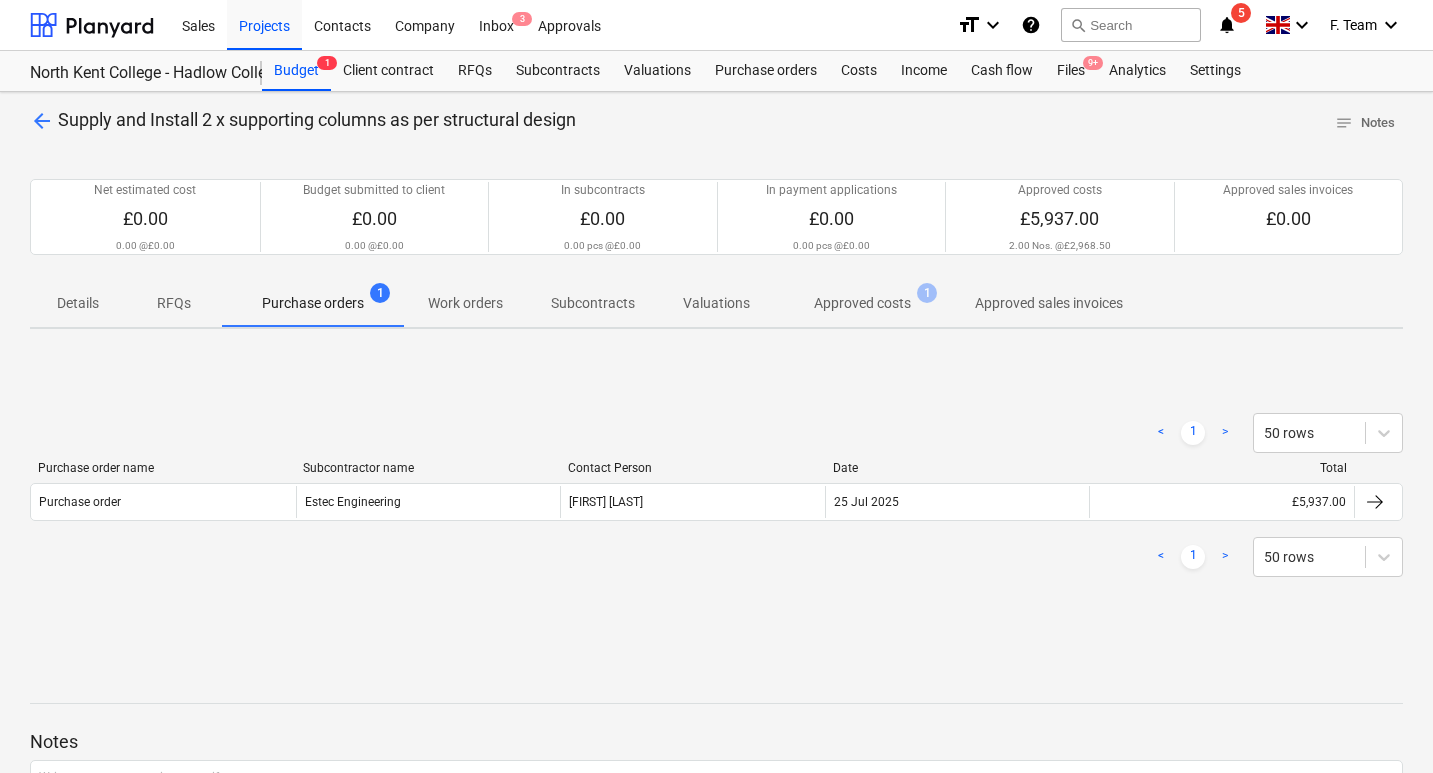 click on "Work orders" at bounding box center (465, 303) 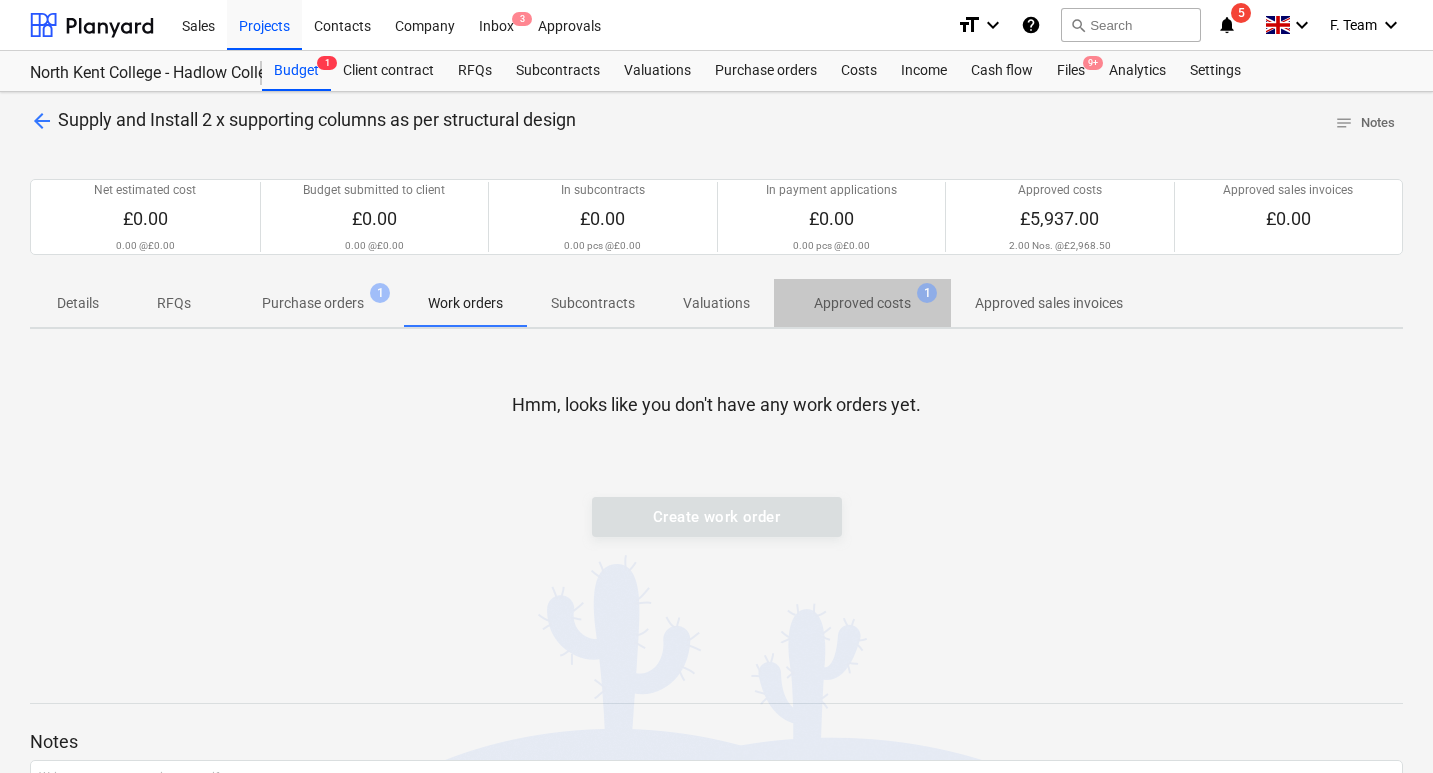 click on "Approved costs" at bounding box center [862, 303] 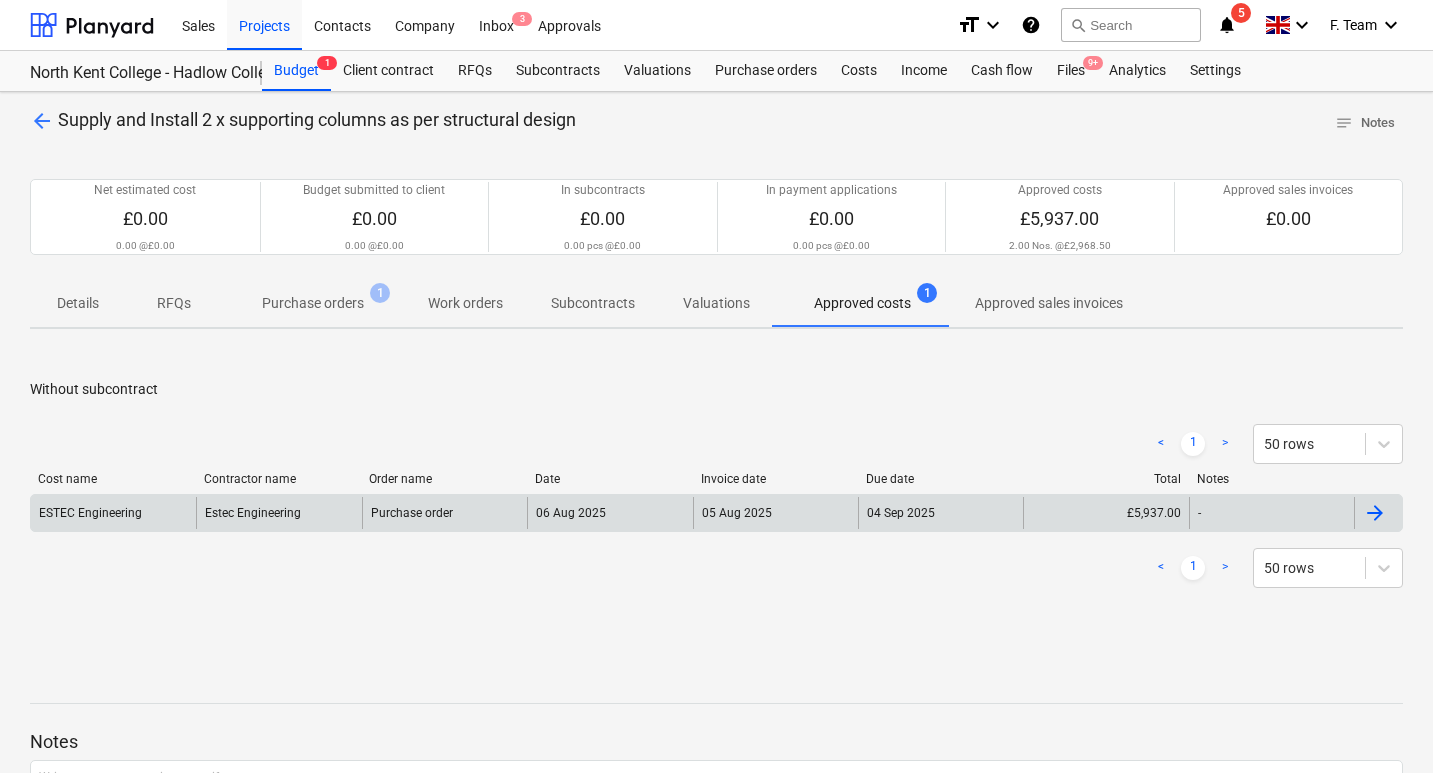 click at bounding box center [1375, 513] 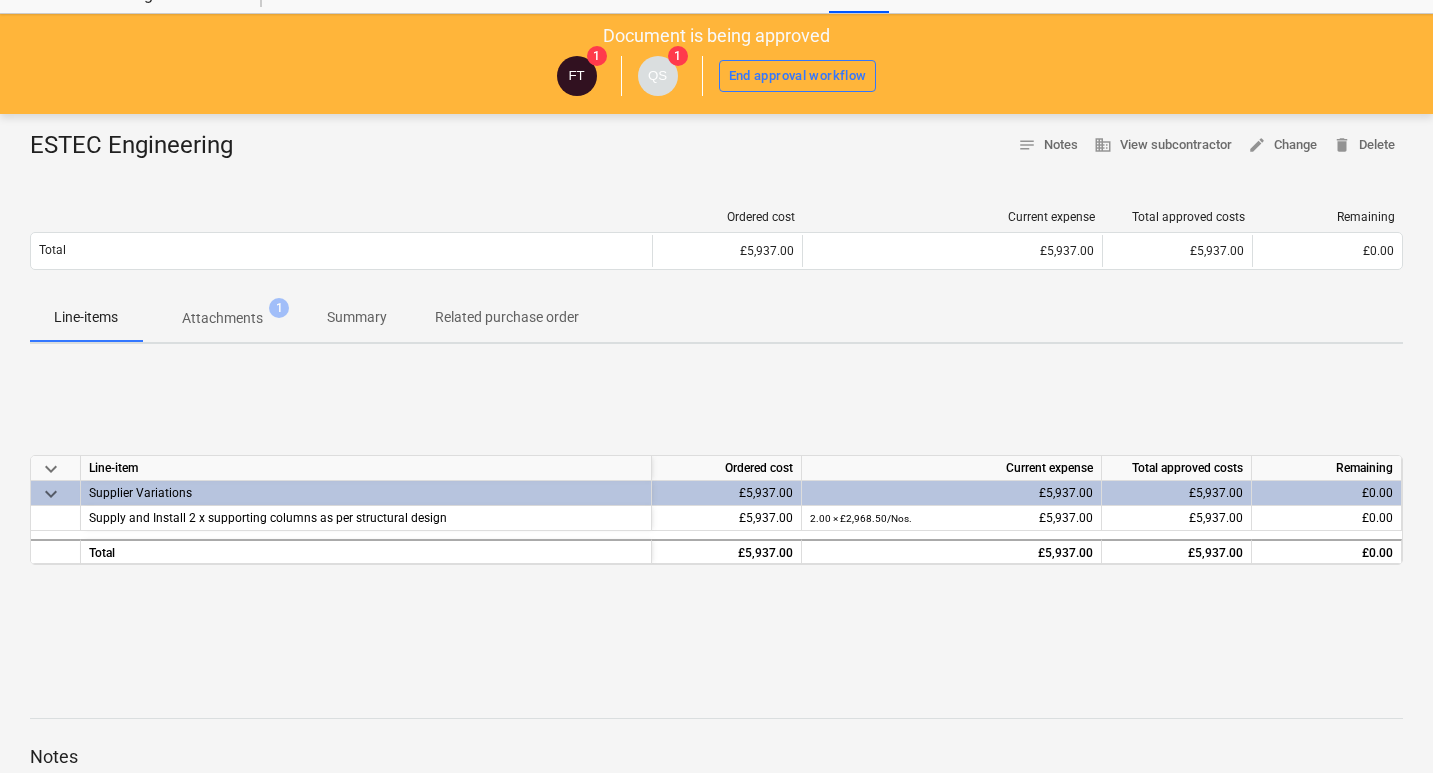 scroll, scrollTop: 0, scrollLeft: 0, axis: both 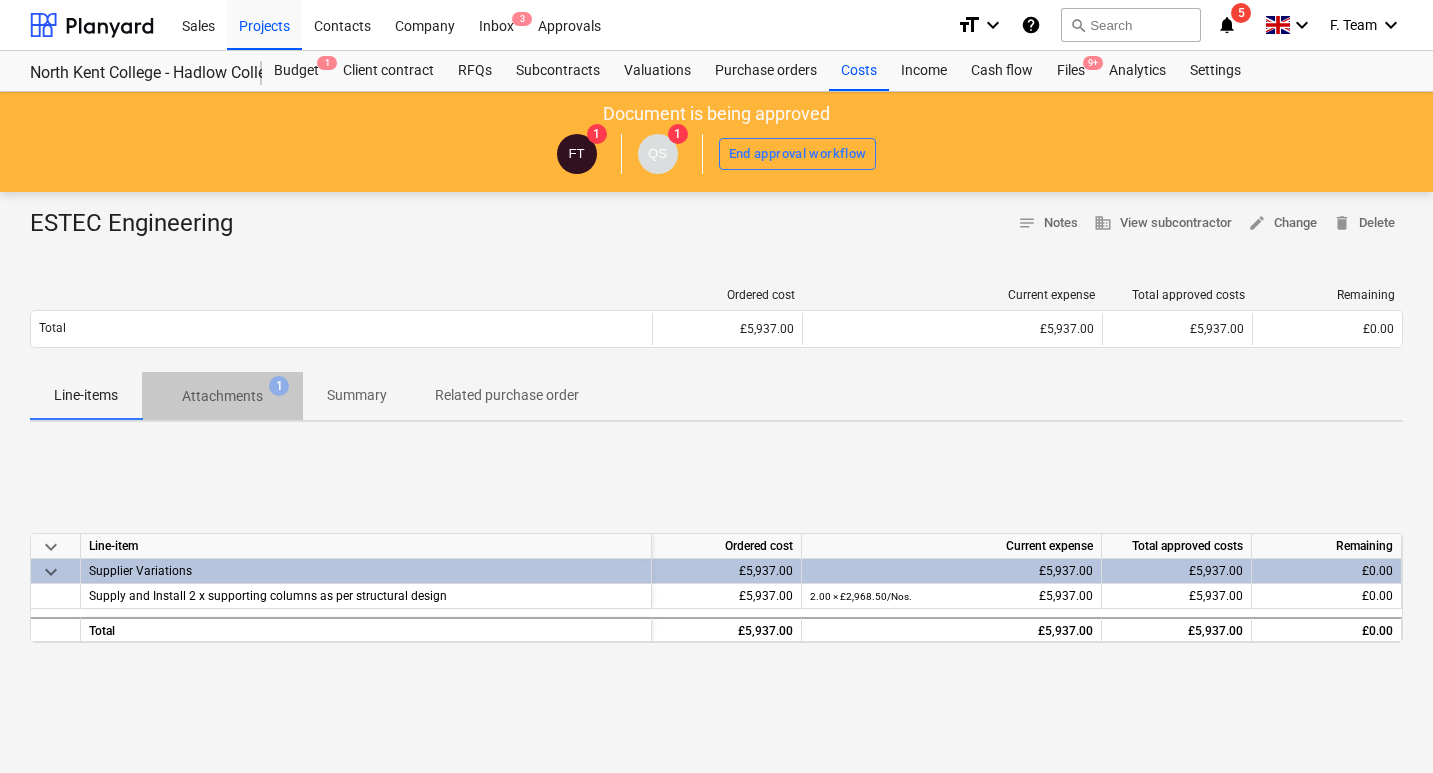 click on "Attachments" at bounding box center (222, 396) 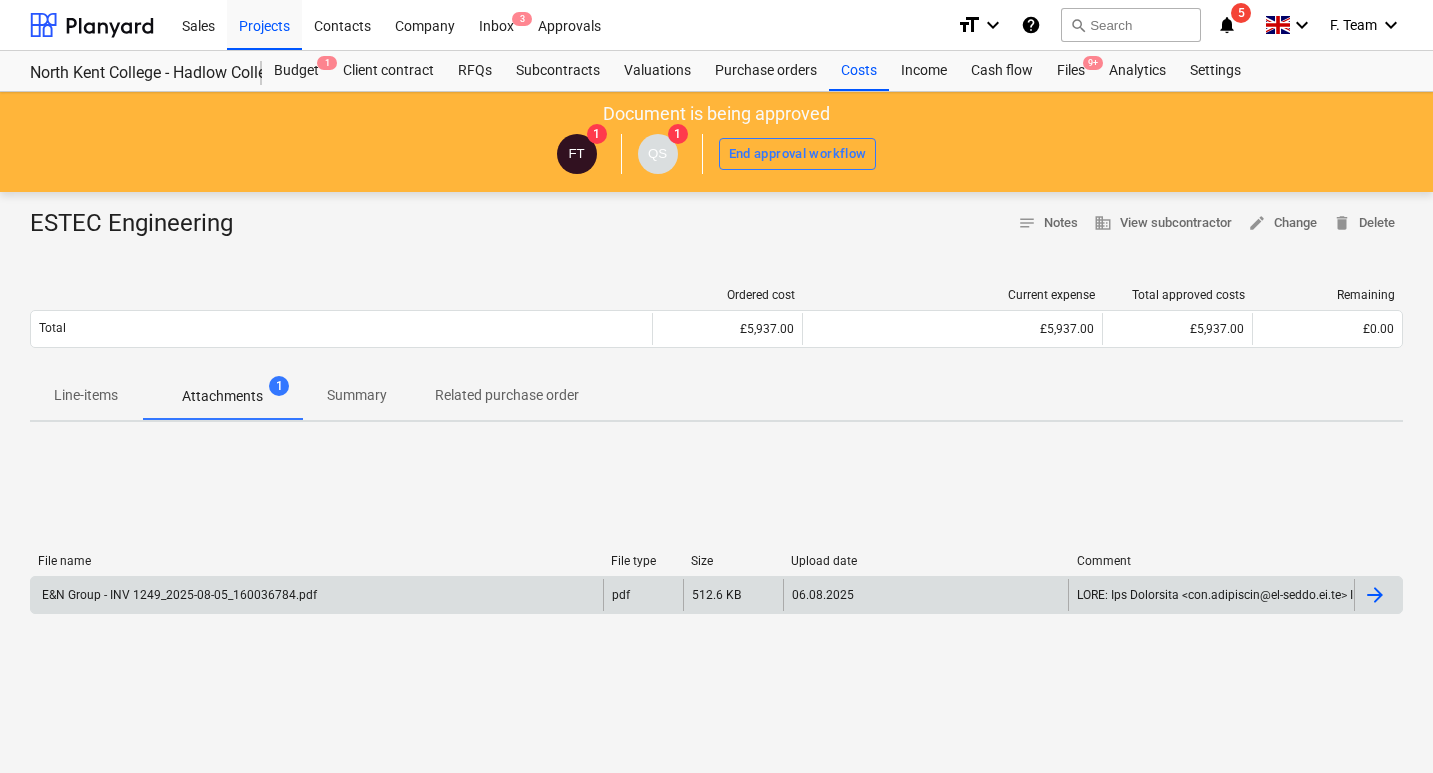 click on "E&N Group - INV 1249_2025-08-05_160036784.pdf" at bounding box center (178, 595) 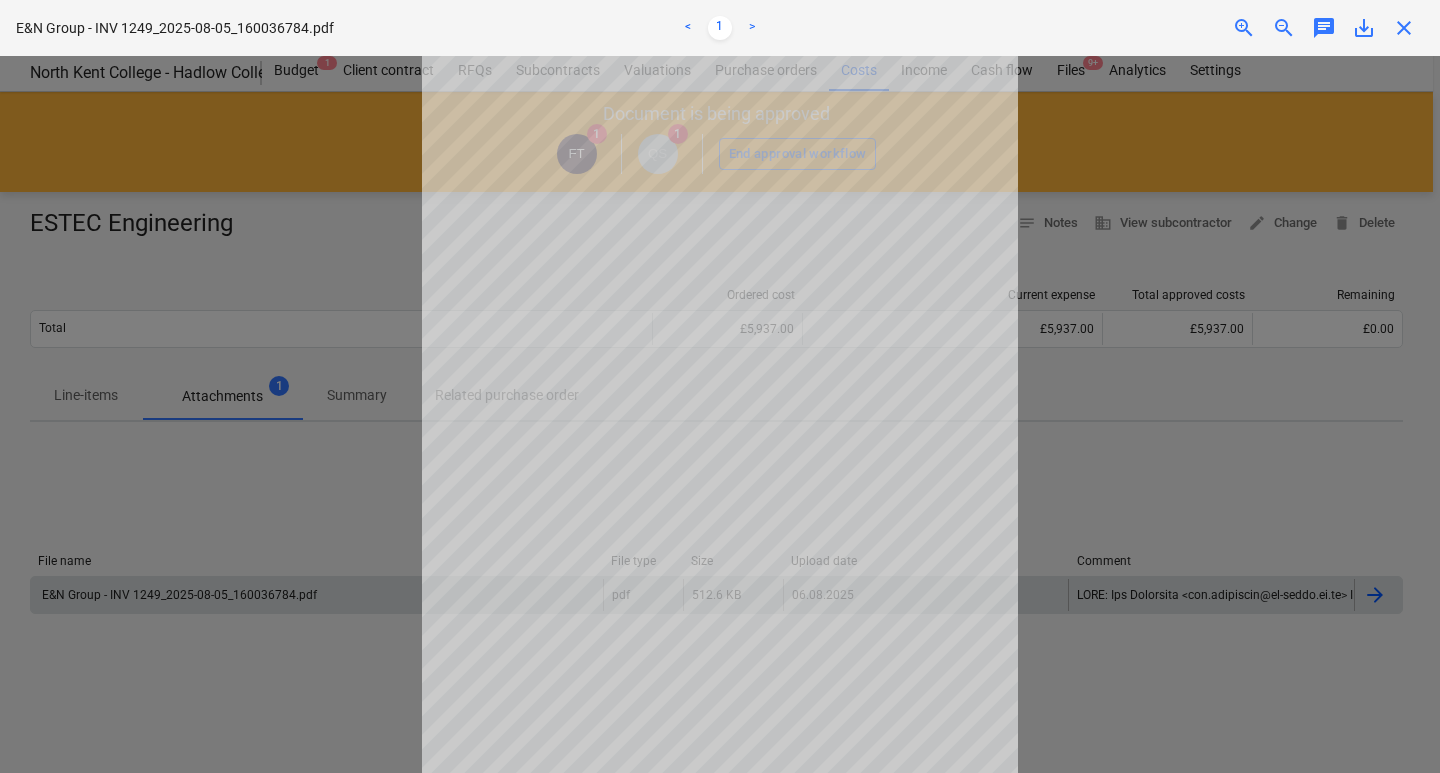 click at bounding box center [720, 414] 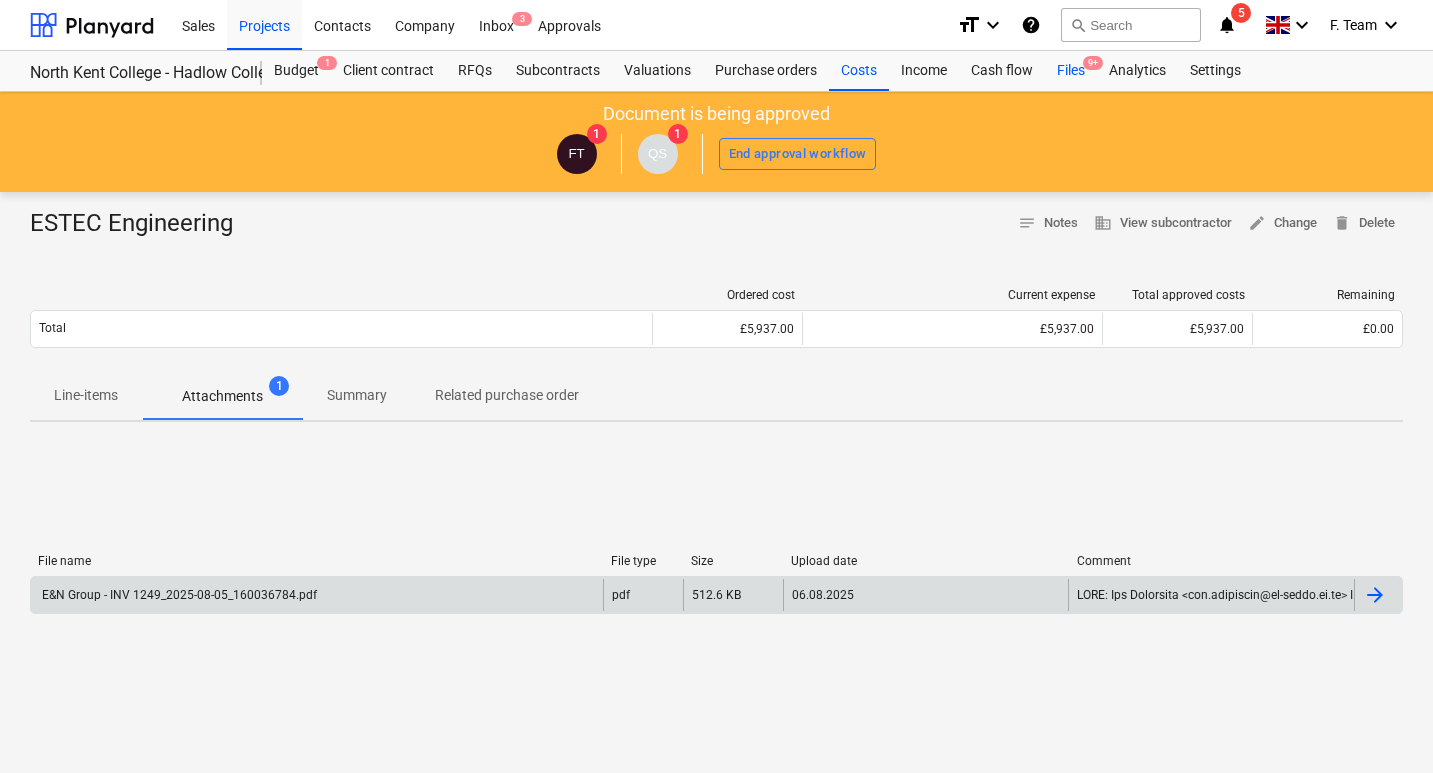 click on "Files 9+" at bounding box center (1071, 71) 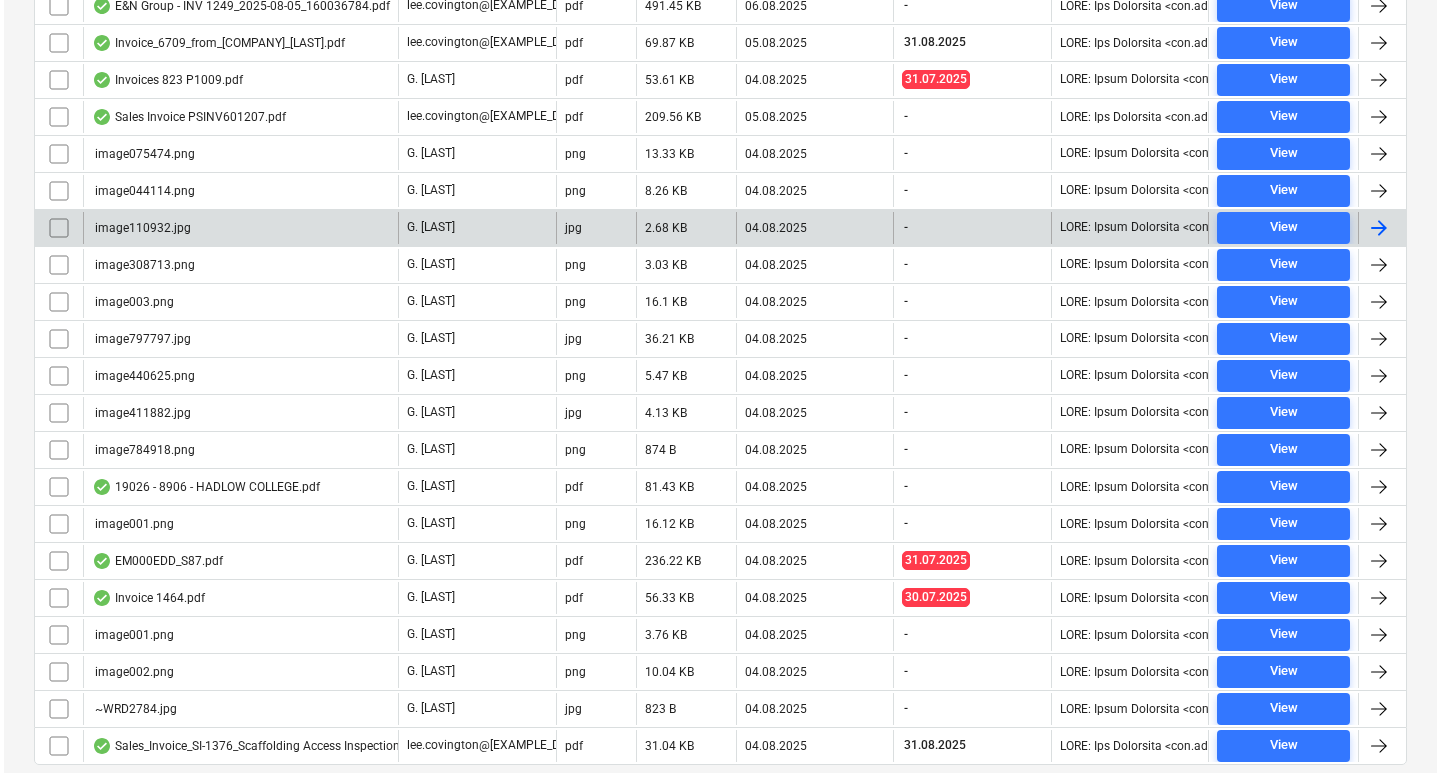 scroll, scrollTop: 0, scrollLeft: 0, axis: both 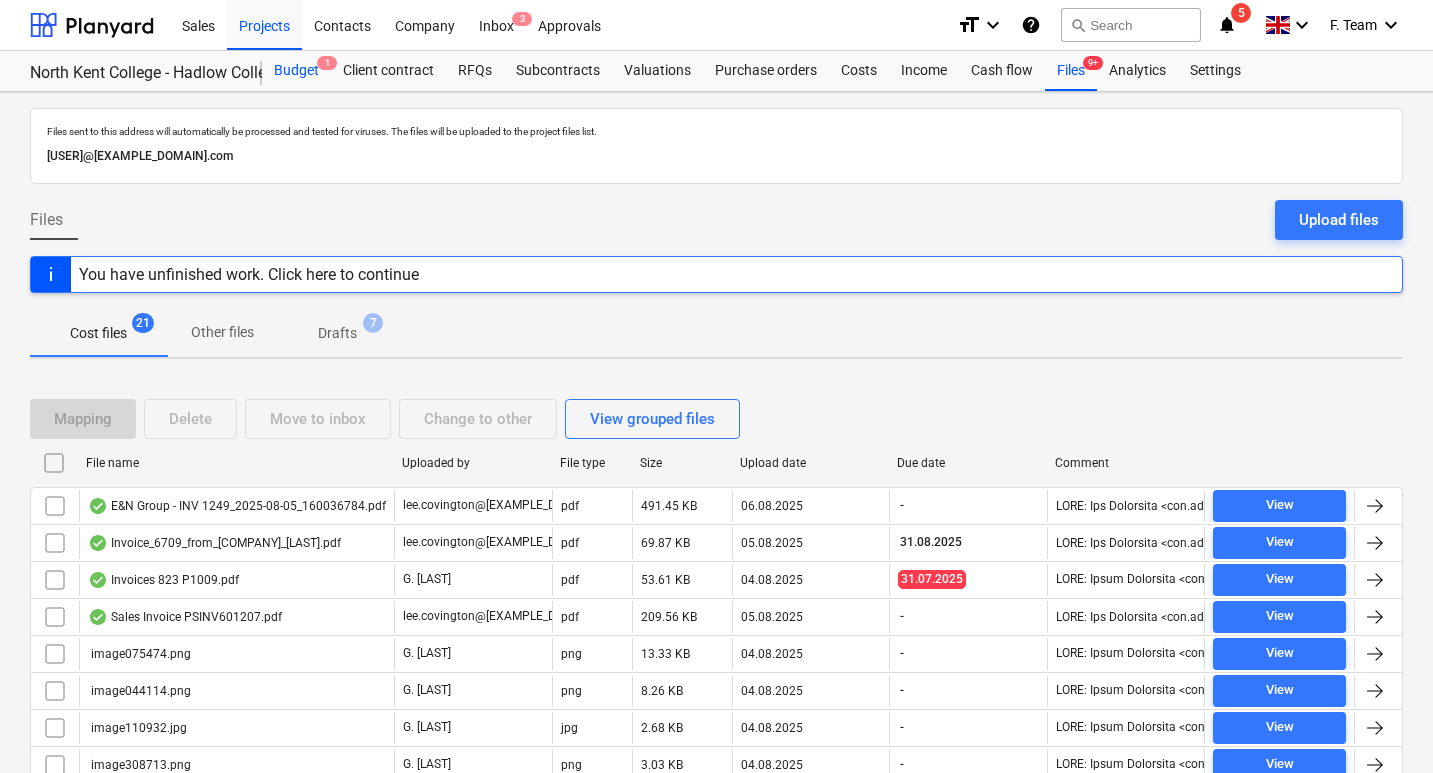 click on "Budget 1" at bounding box center (296, 71) 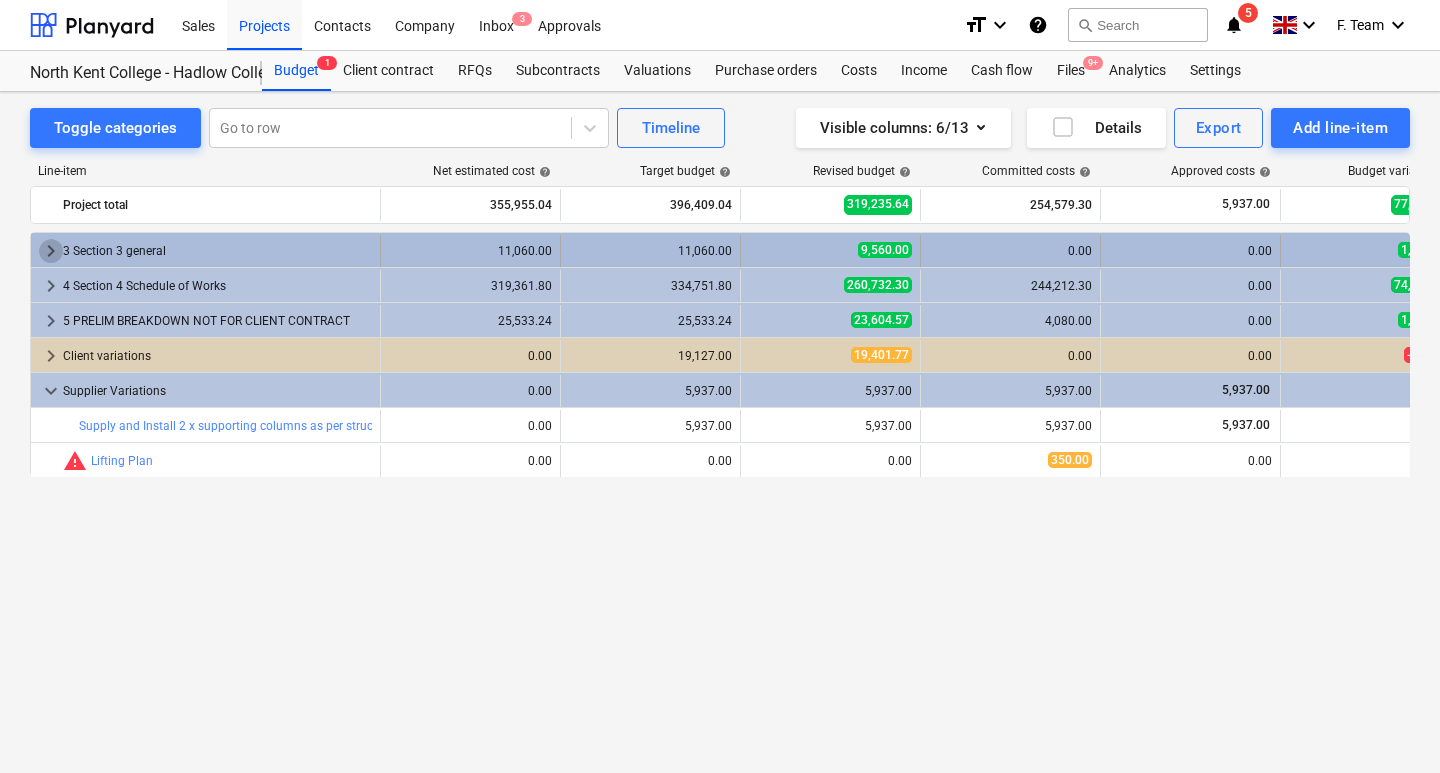 click on "keyboard_arrow_right" at bounding box center (51, 251) 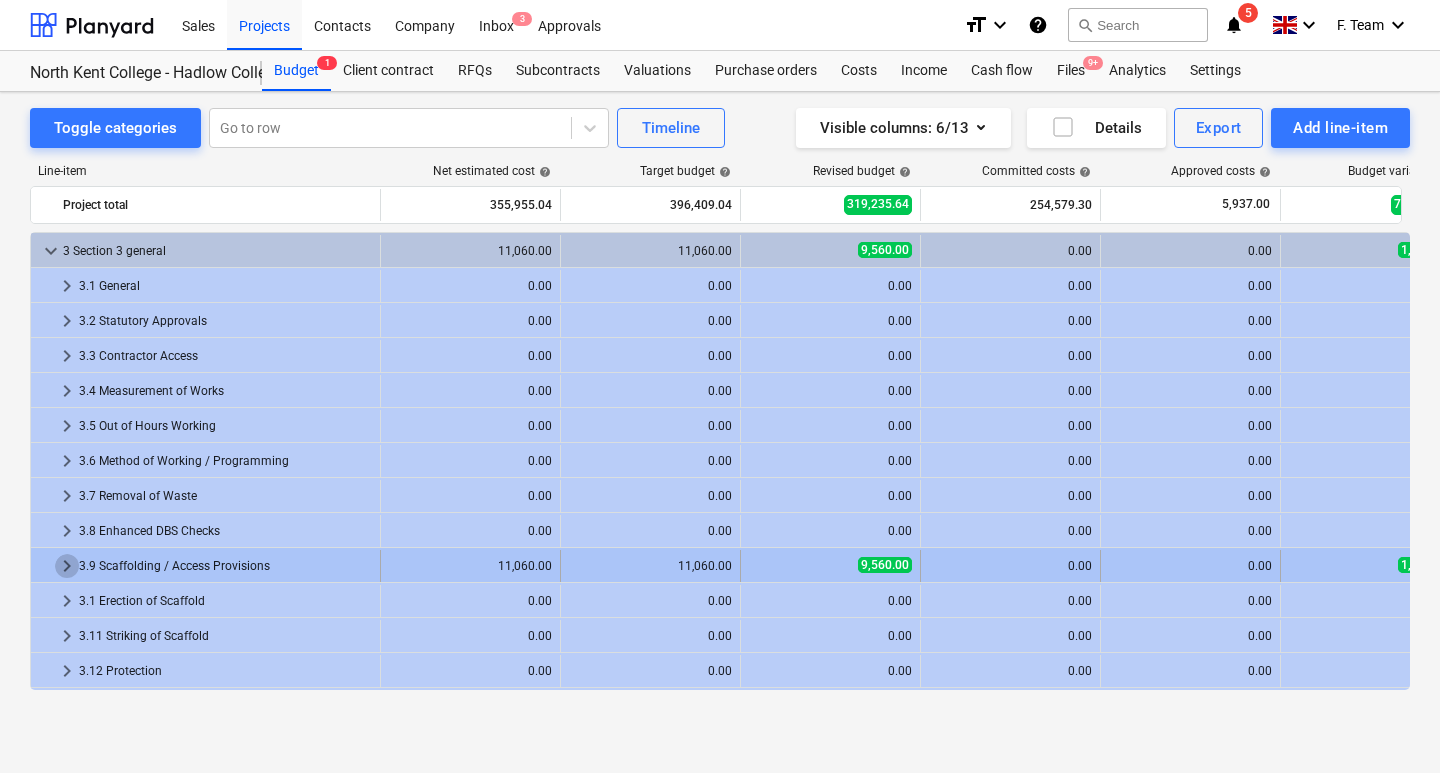 click on "keyboard_arrow_right" at bounding box center (67, 566) 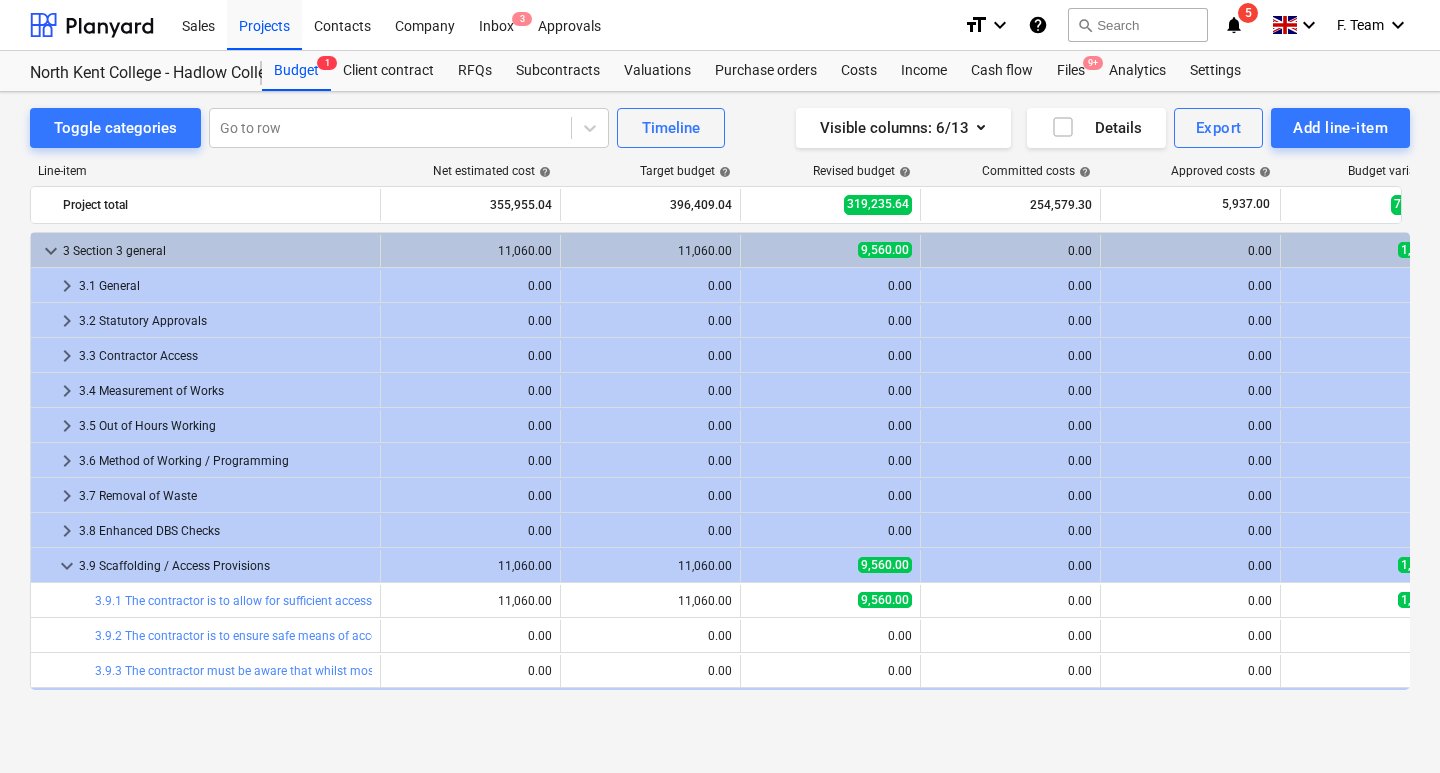 scroll, scrollTop: 200, scrollLeft: 0, axis: vertical 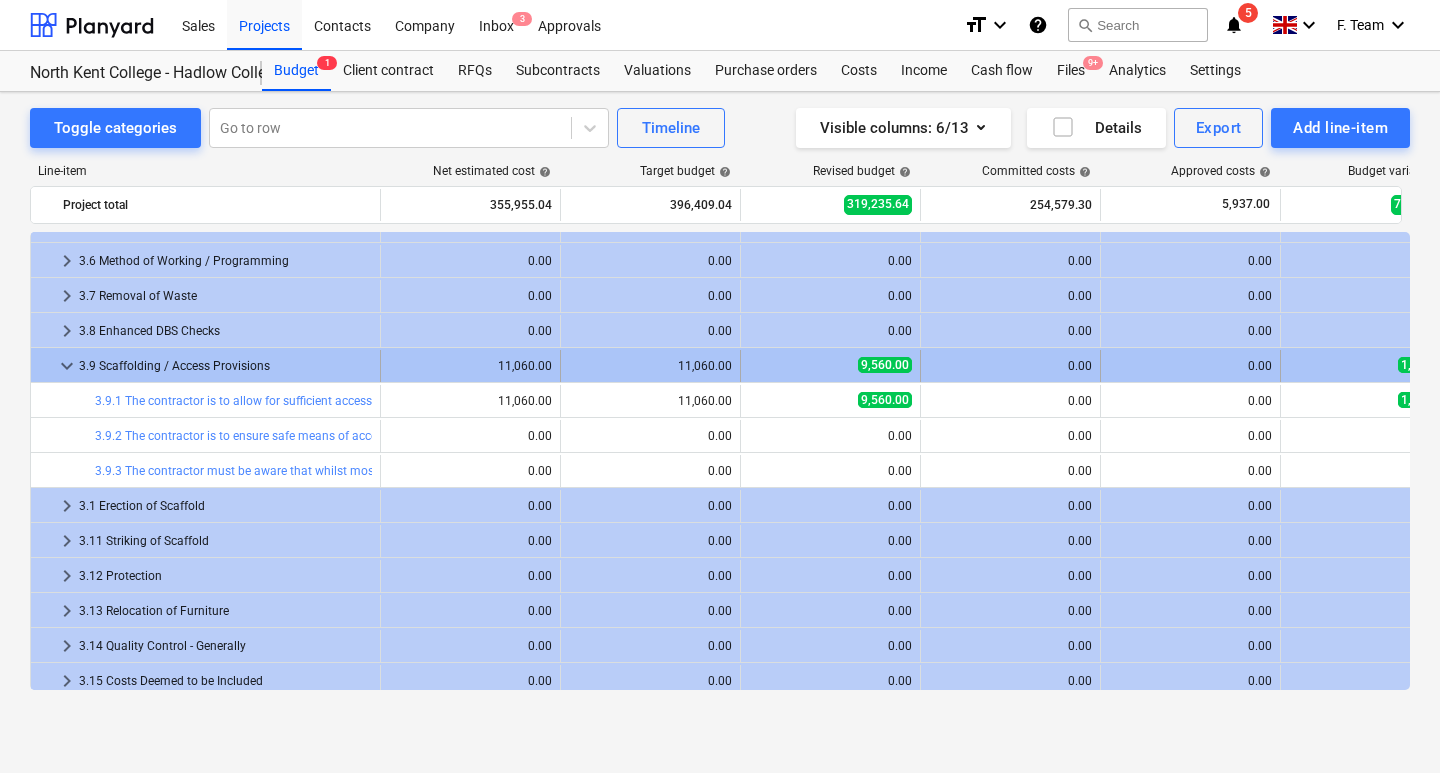 click on "keyboard_arrow_down" at bounding box center [67, 366] 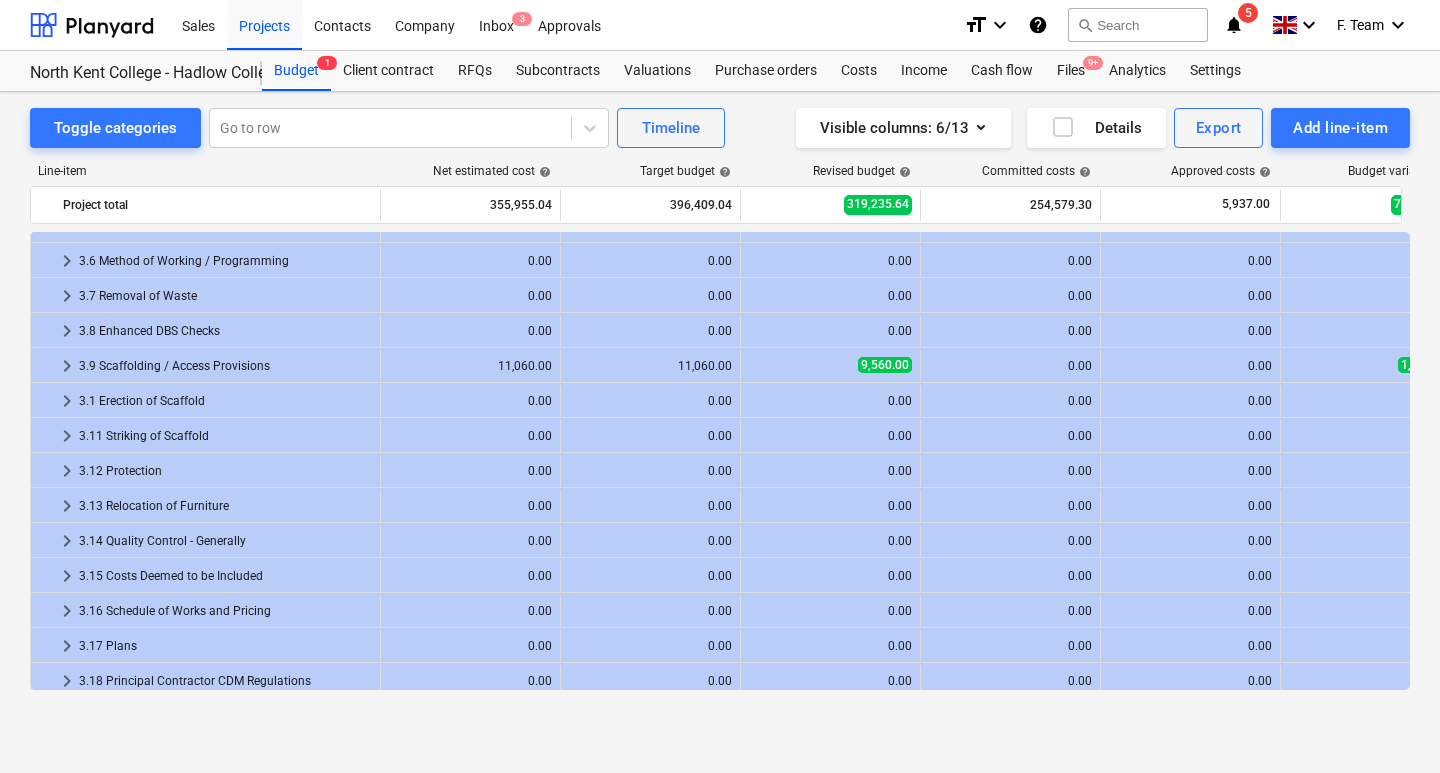 scroll, scrollTop: 0, scrollLeft: 0, axis: both 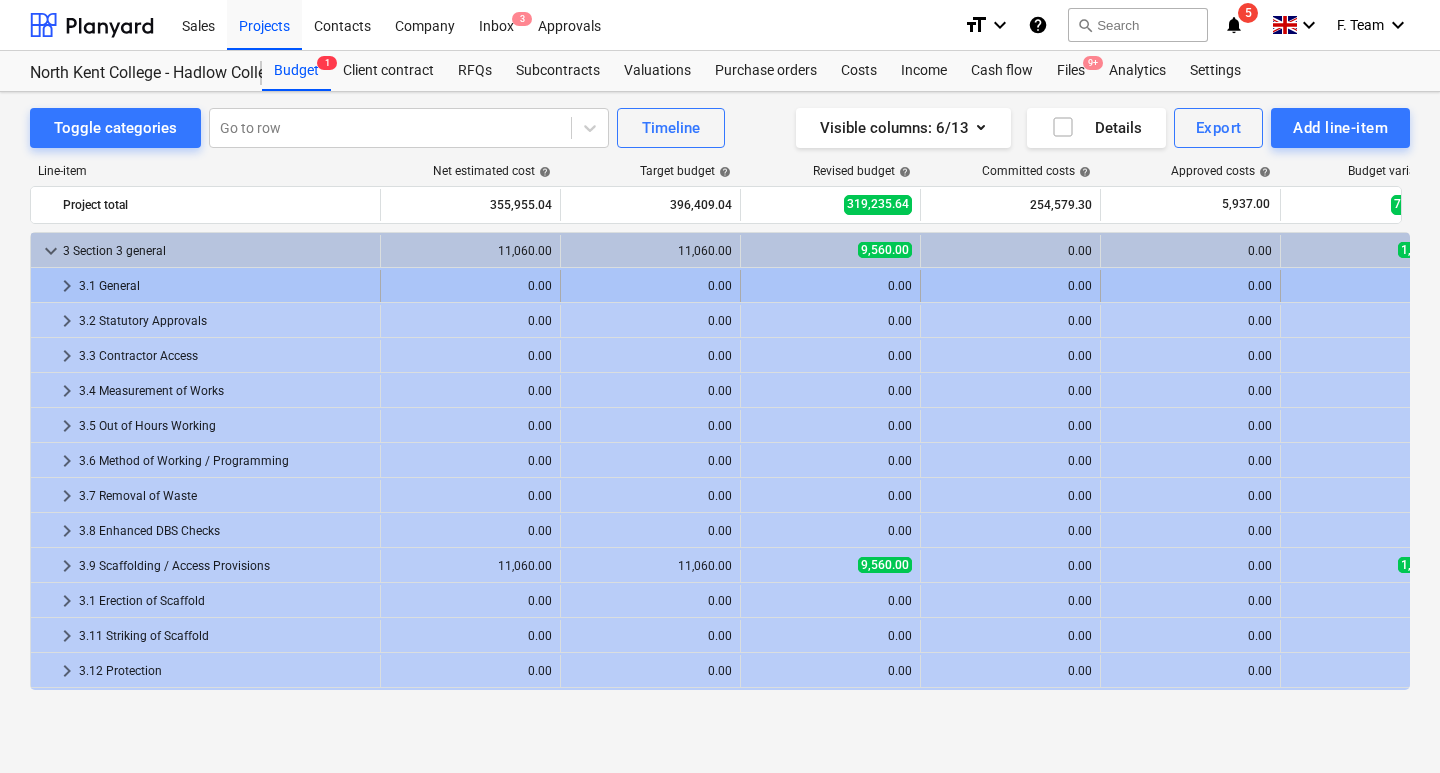 click on "keyboard_arrow_right" at bounding box center (67, 286) 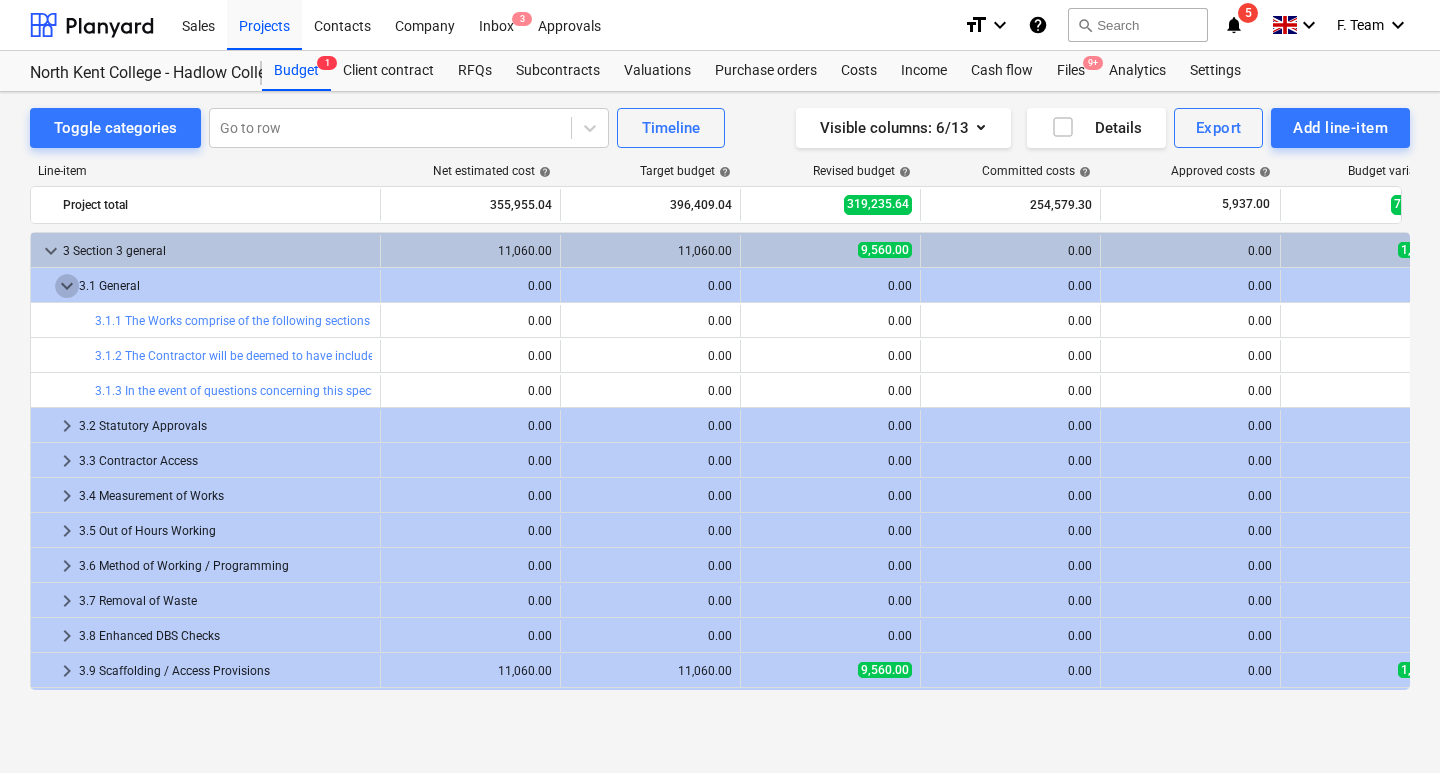 click on "keyboard_arrow_down" at bounding box center (67, 286) 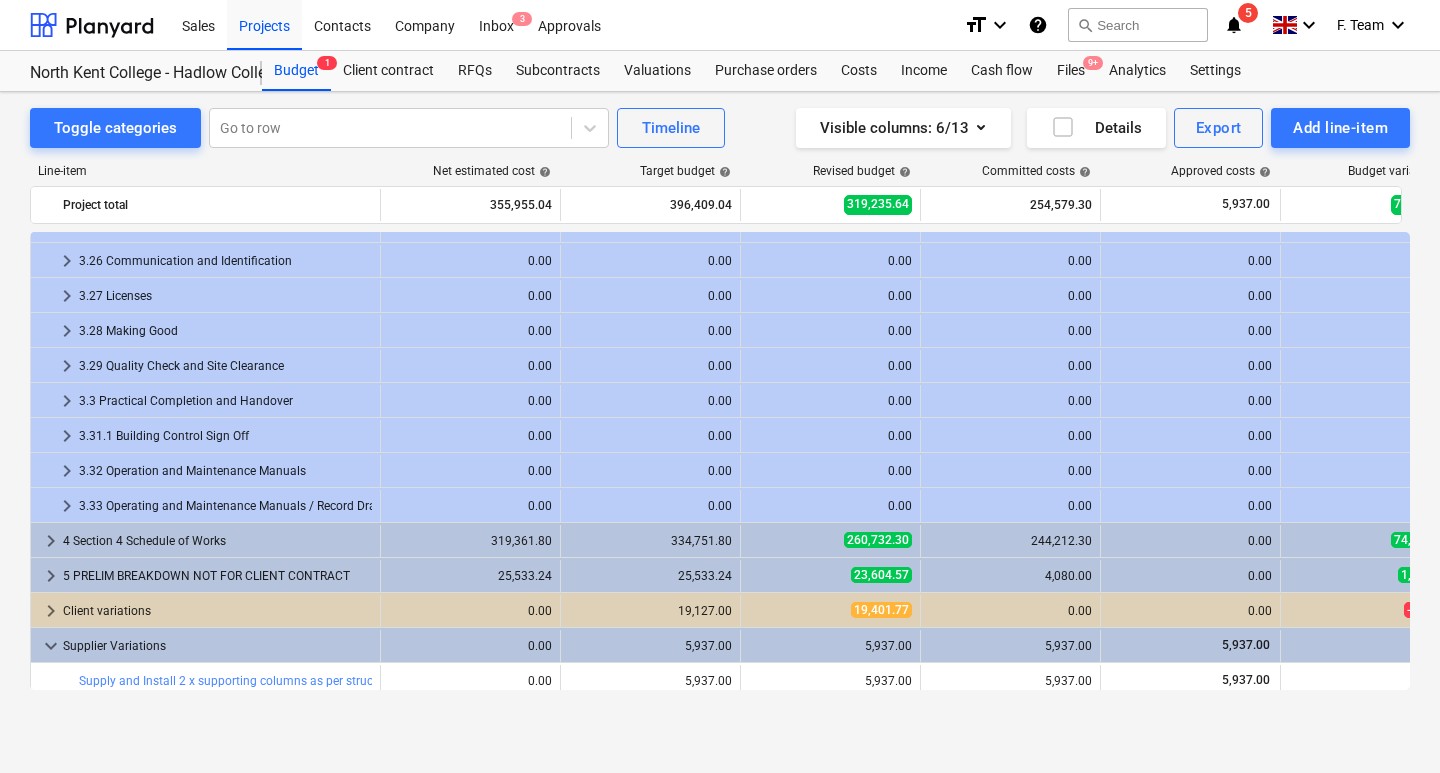 scroll, scrollTop: 942, scrollLeft: 0, axis: vertical 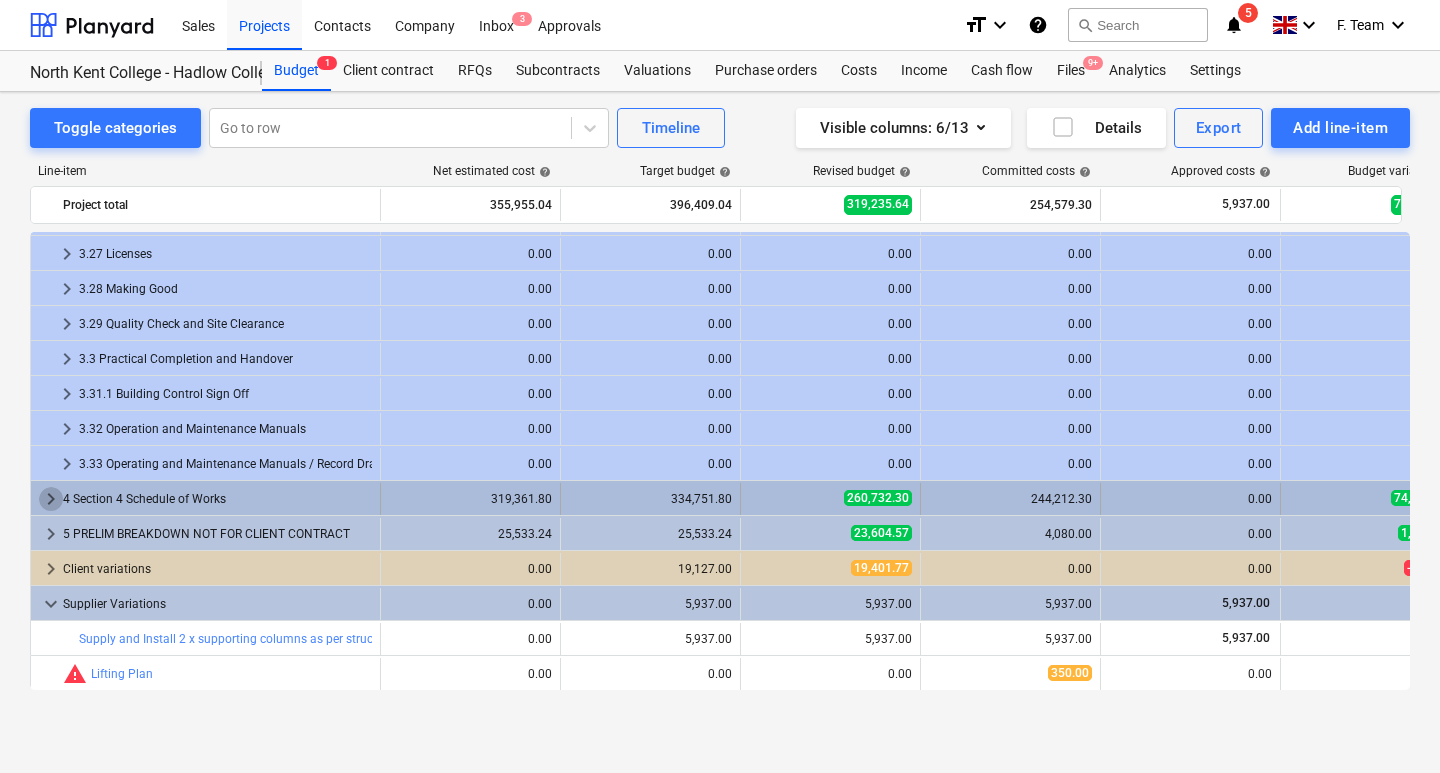 click on "keyboard_arrow_right" at bounding box center [51, 499] 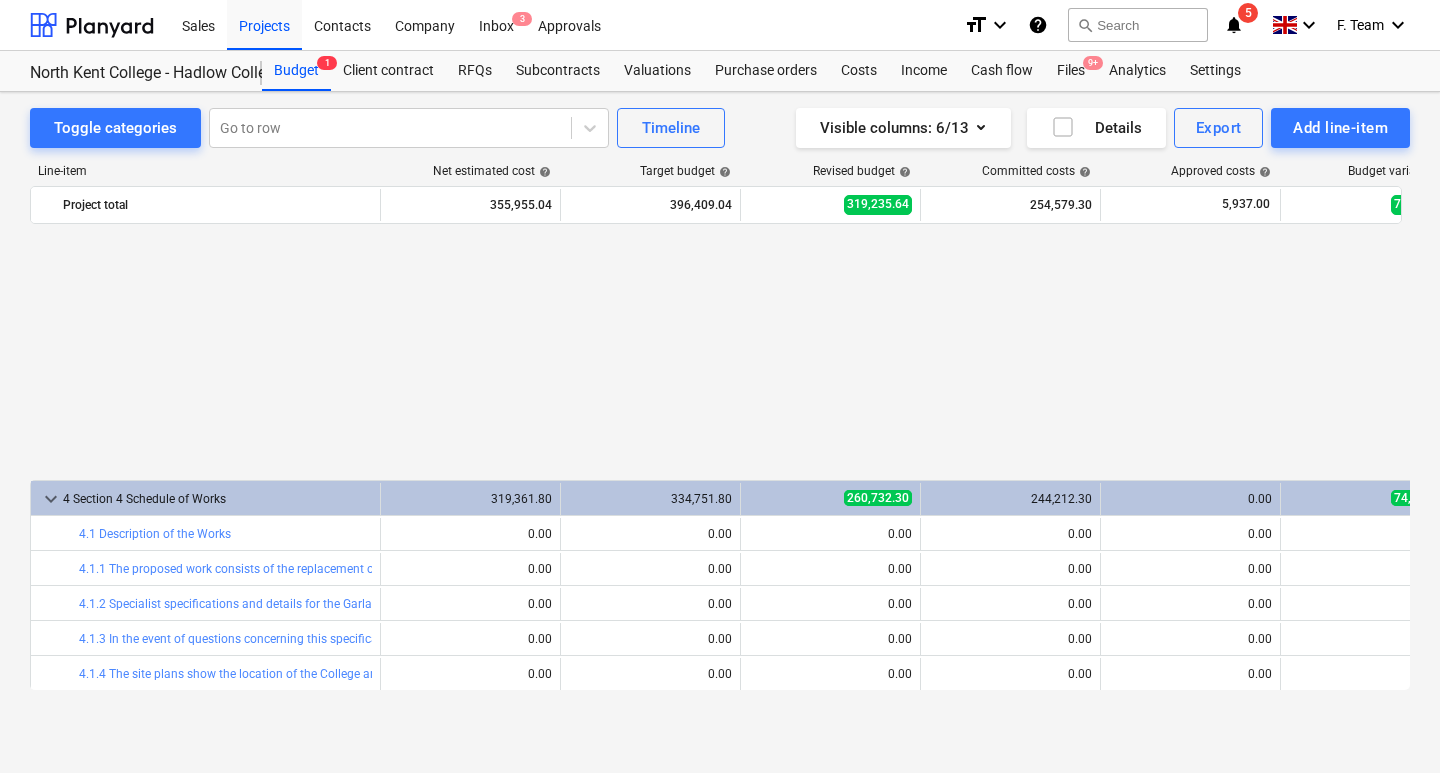 scroll, scrollTop: 1242, scrollLeft: 0, axis: vertical 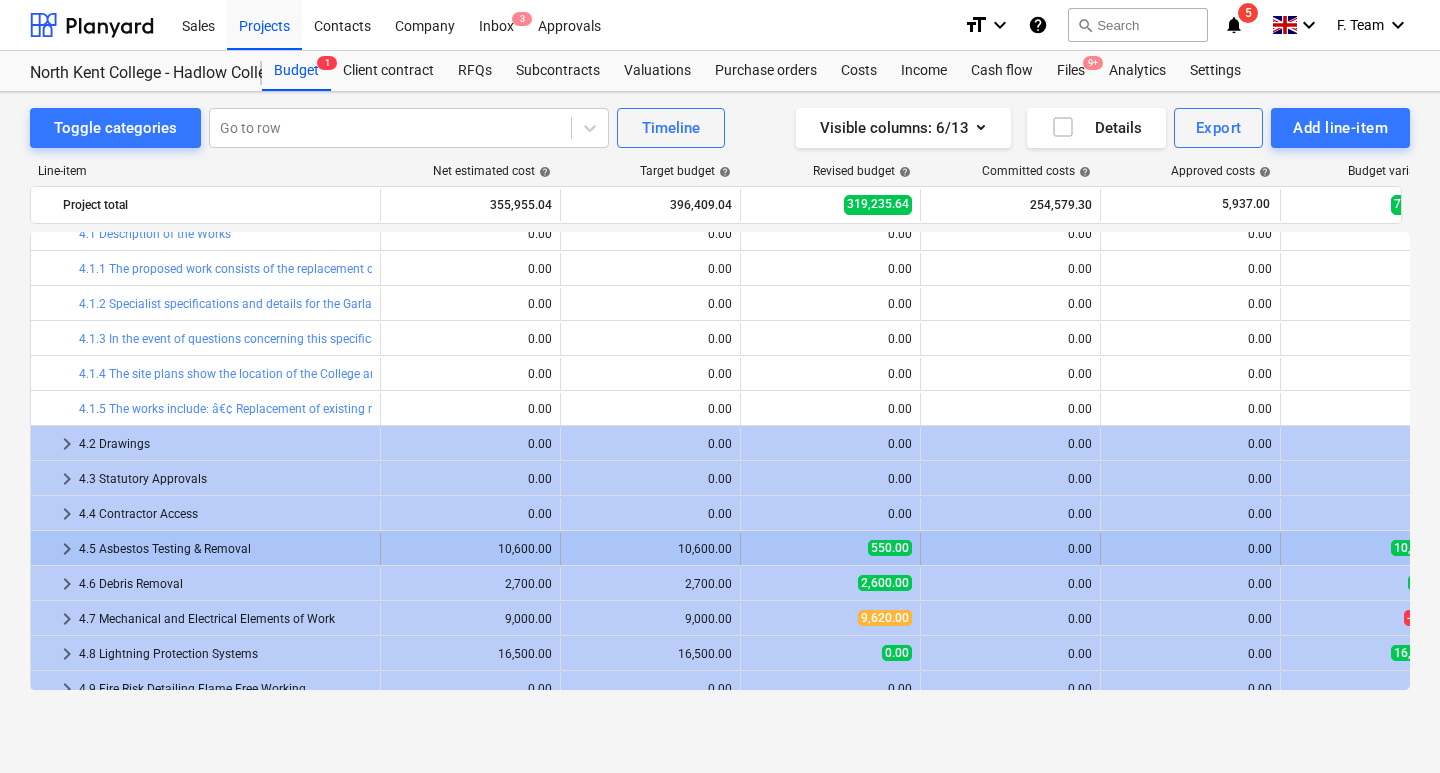 click on "keyboard_arrow_right" at bounding box center [67, 549] 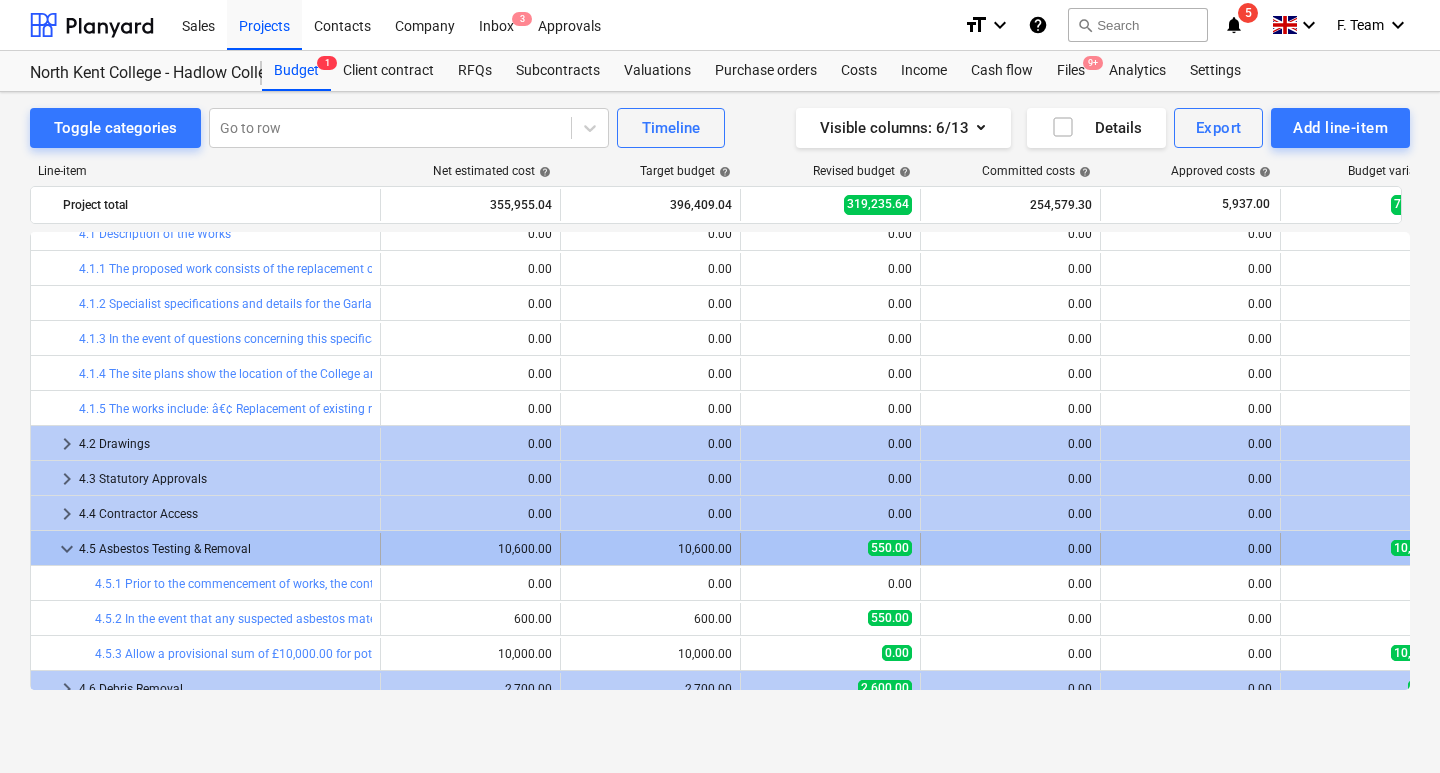 scroll, scrollTop: 1442, scrollLeft: 0, axis: vertical 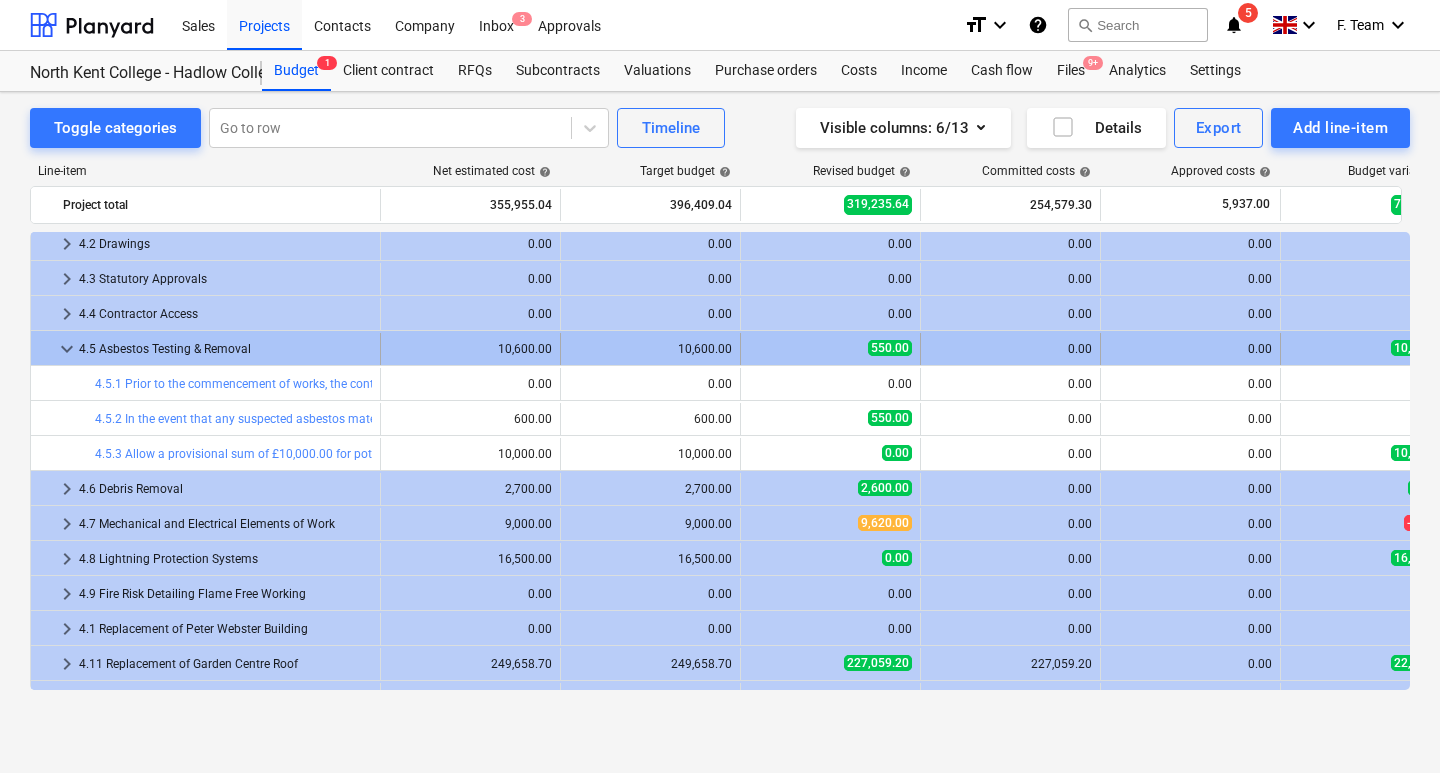 click on "keyboard_arrow_down" at bounding box center (67, 349) 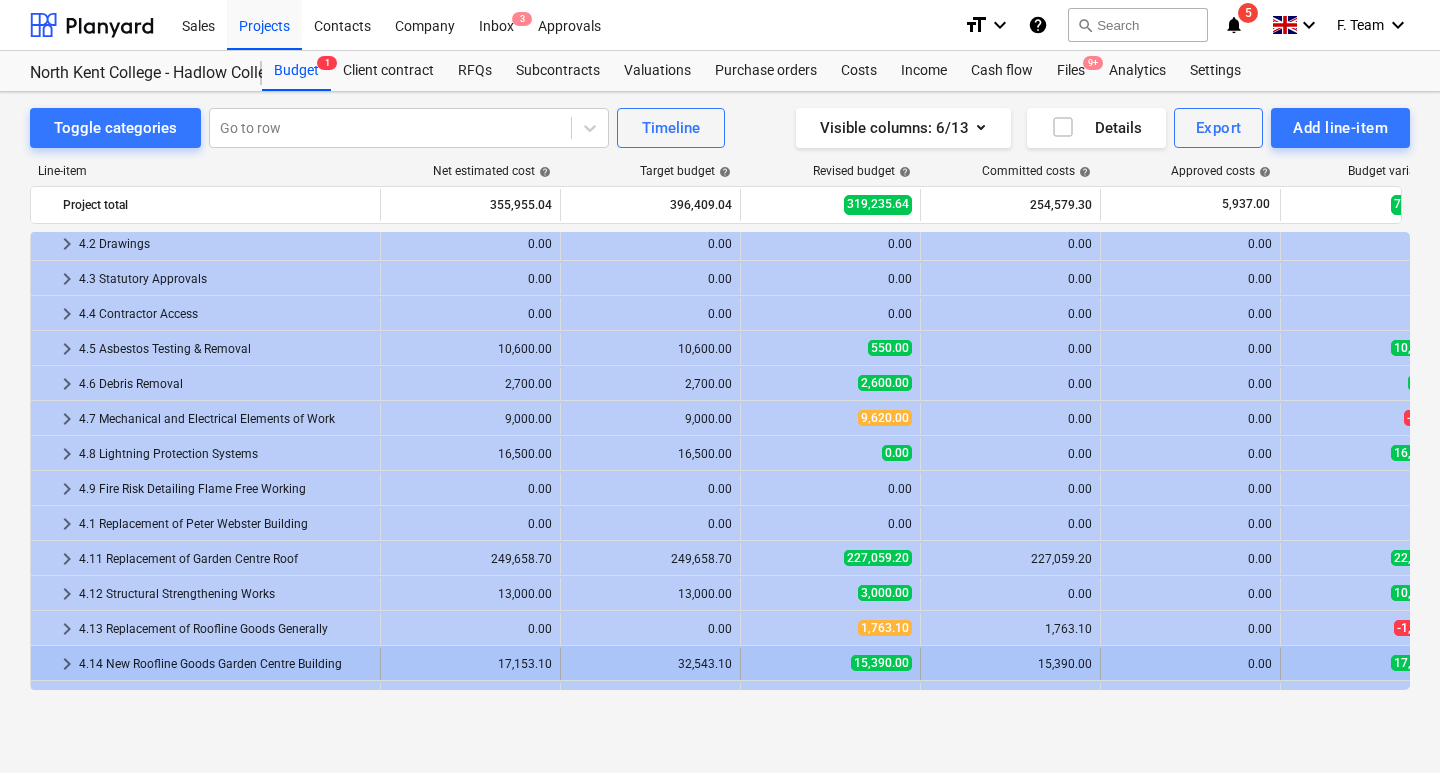 click on "keyboard_arrow_right" at bounding box center (67, 664) 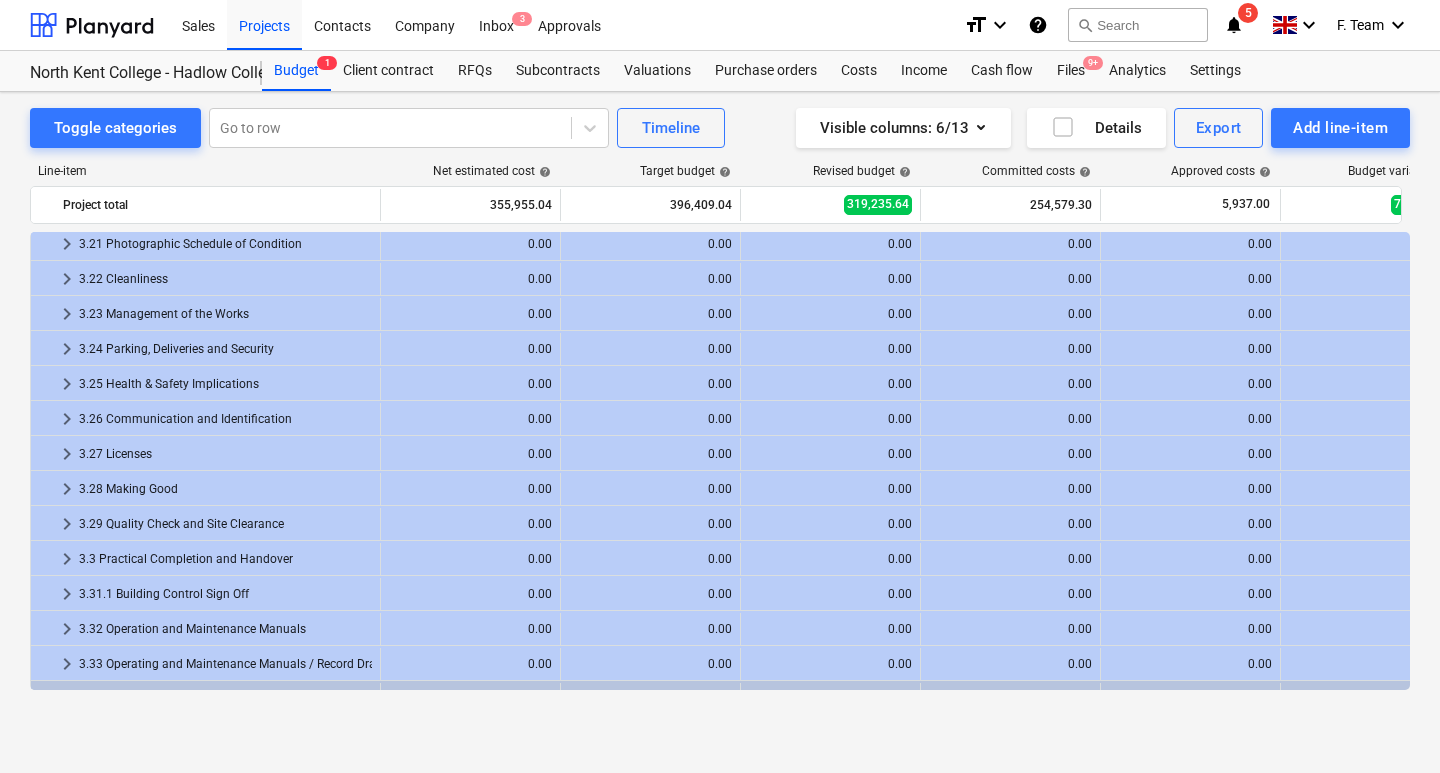 scroll, scrollTop: 1042, scrollLeft: 0, axis: vertical 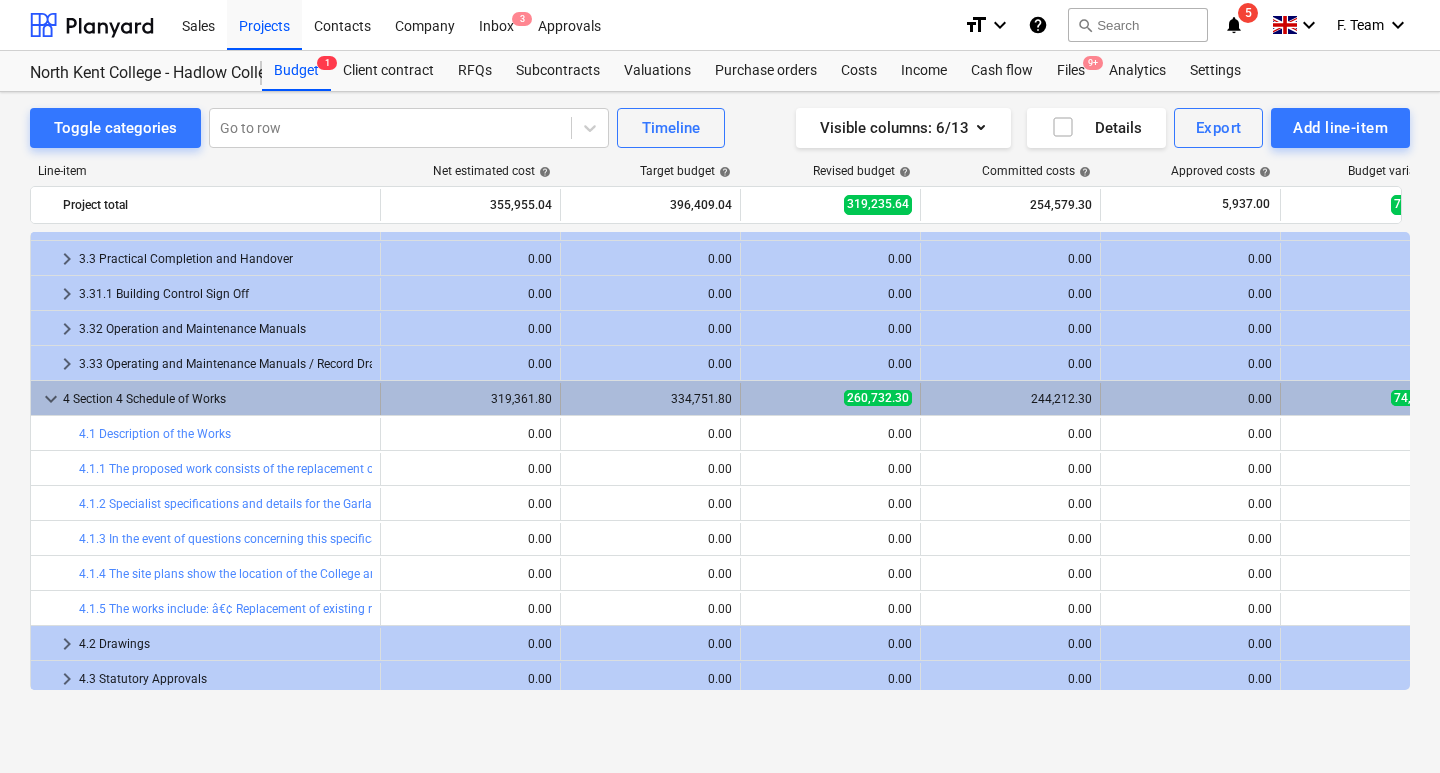 click on "keyboard_arrow_down" at bounding box center [51, 399] 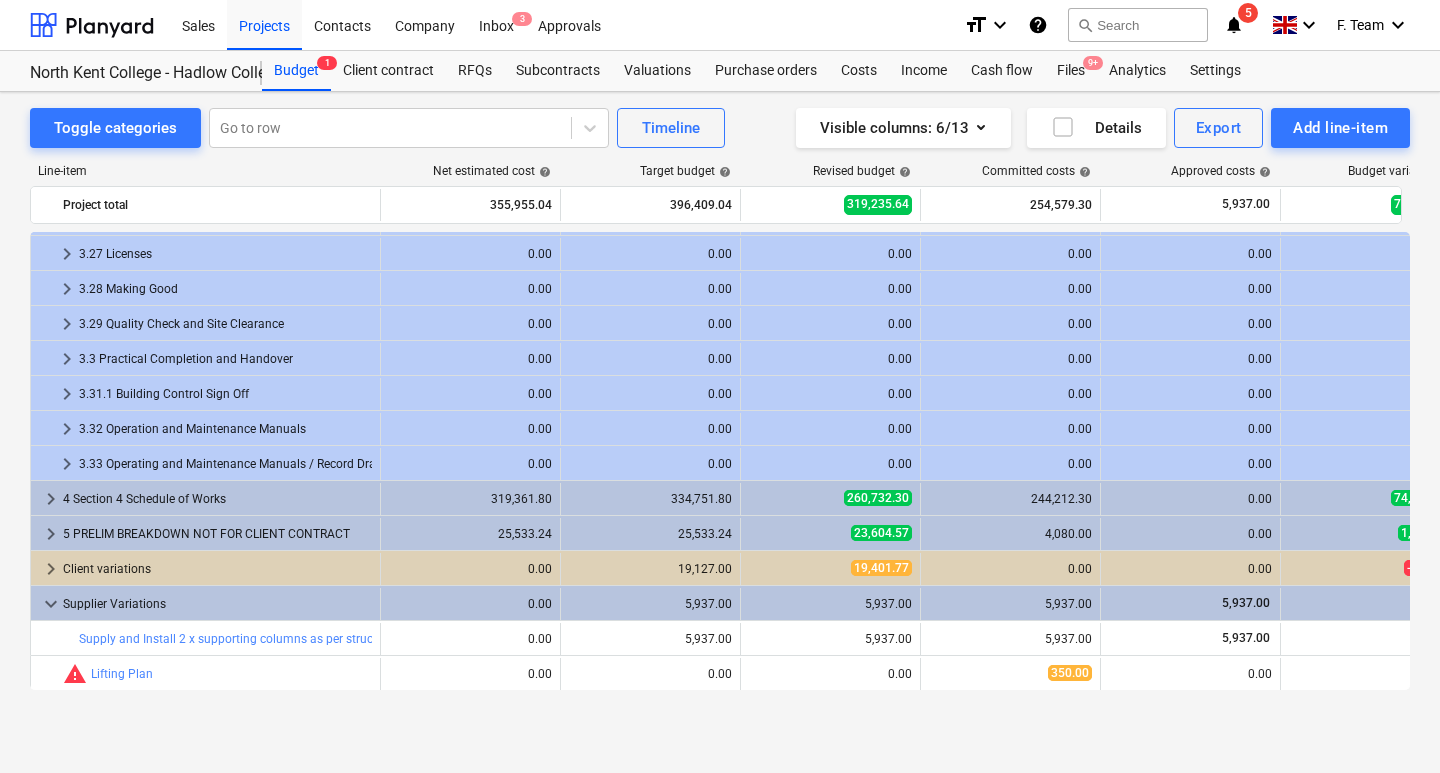 scroll, scrollTop: 942, scrollLeft: 0, axis: vertical 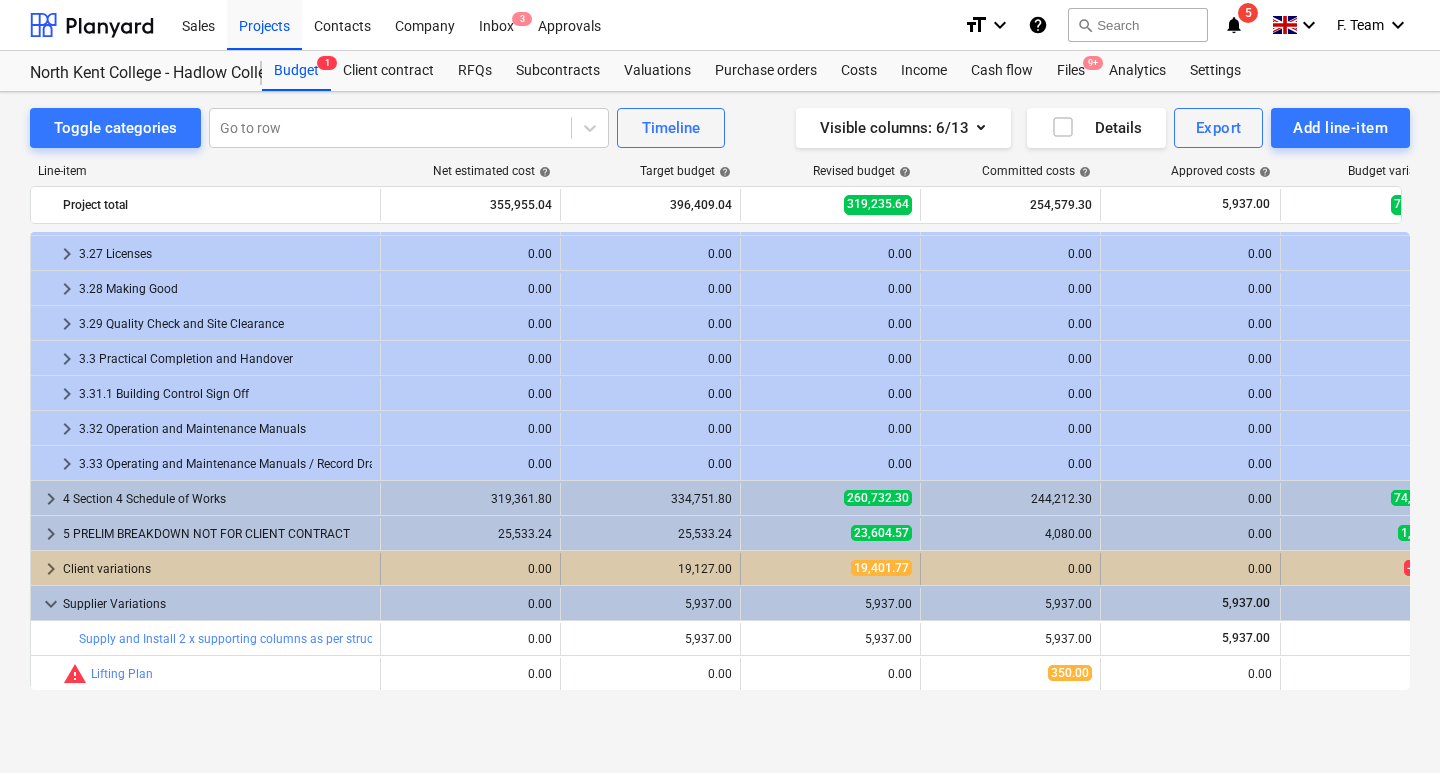 click on "keyboard_arrow_right" at bounding box center (51, 569) 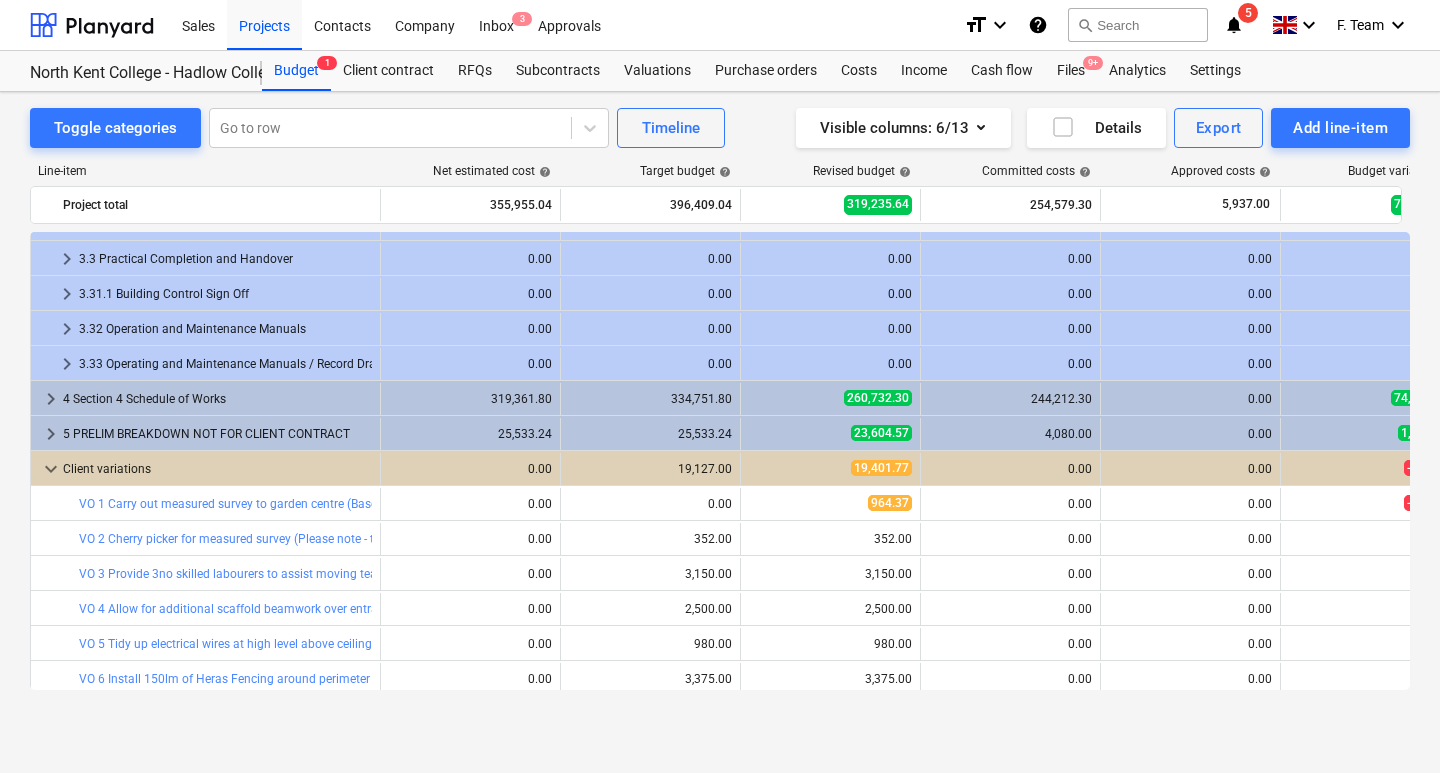 scroll, scrollTop: 842, scrollLeft: 0, axis: vertical 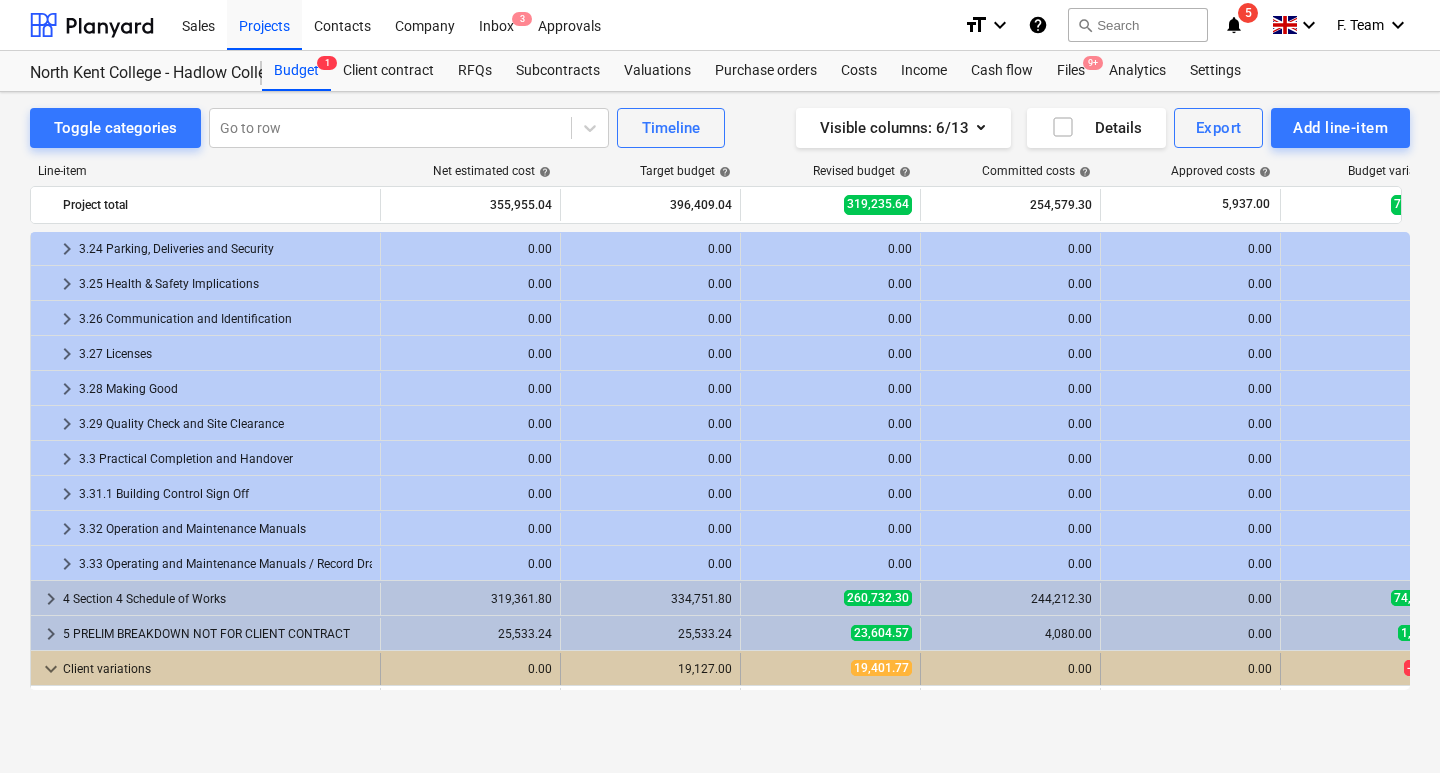 click on "keyboard_arrow_down" at bounding box center [51, 669] 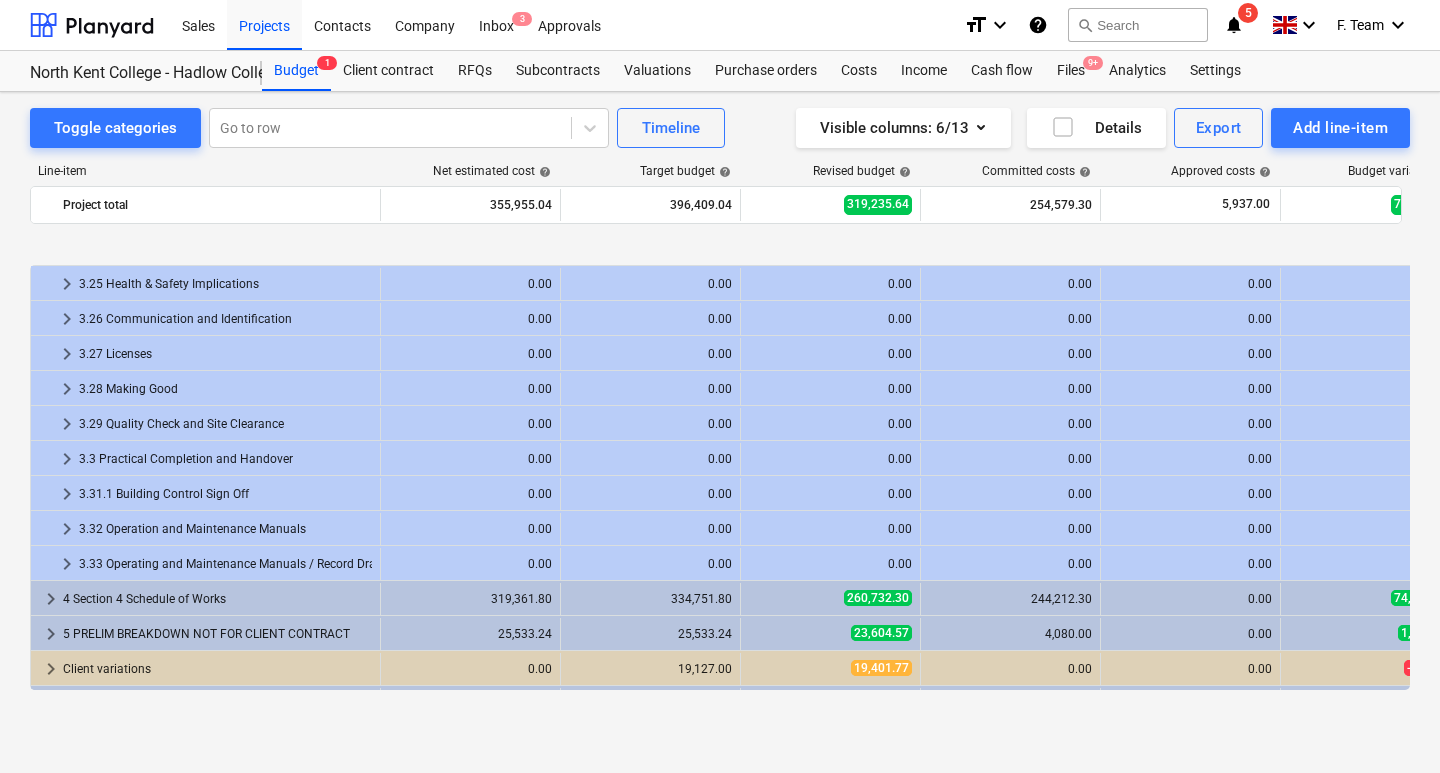scroll, scrollTop: 942, scrollLeft: 0, axis: vertical 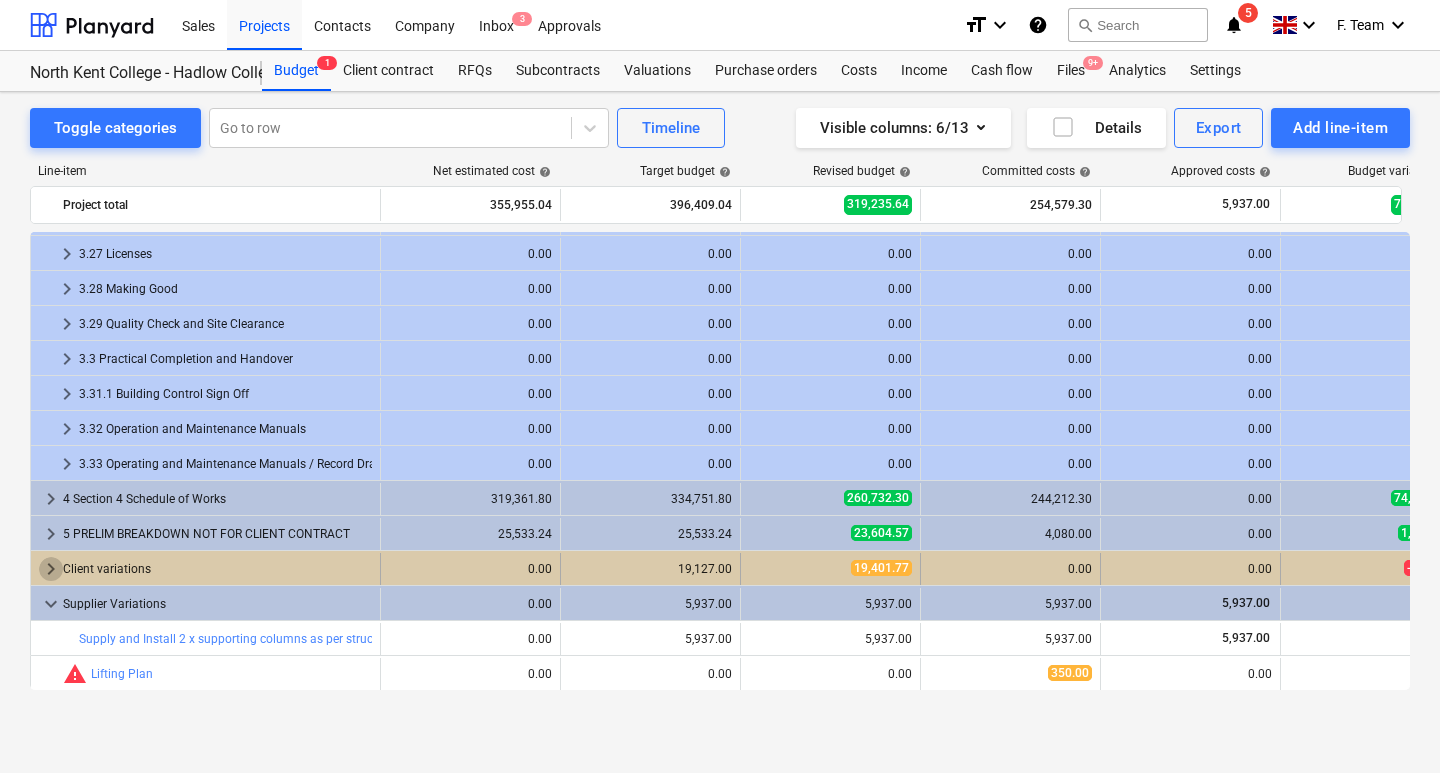 click on "keyboard_arrow_right" at bounding box center [51, 569] 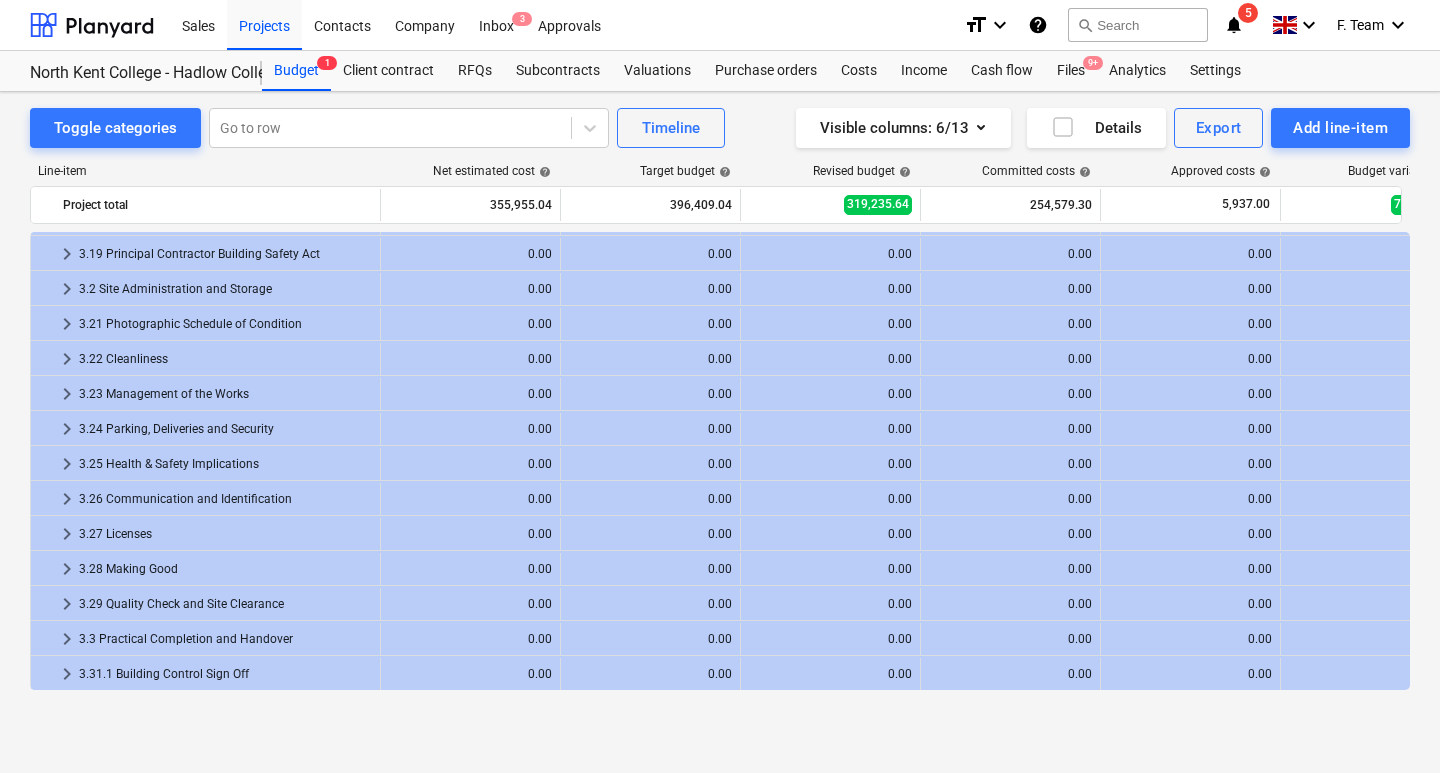 scroll, scrollTop: 0, scrollLeft: 0, axis: both 